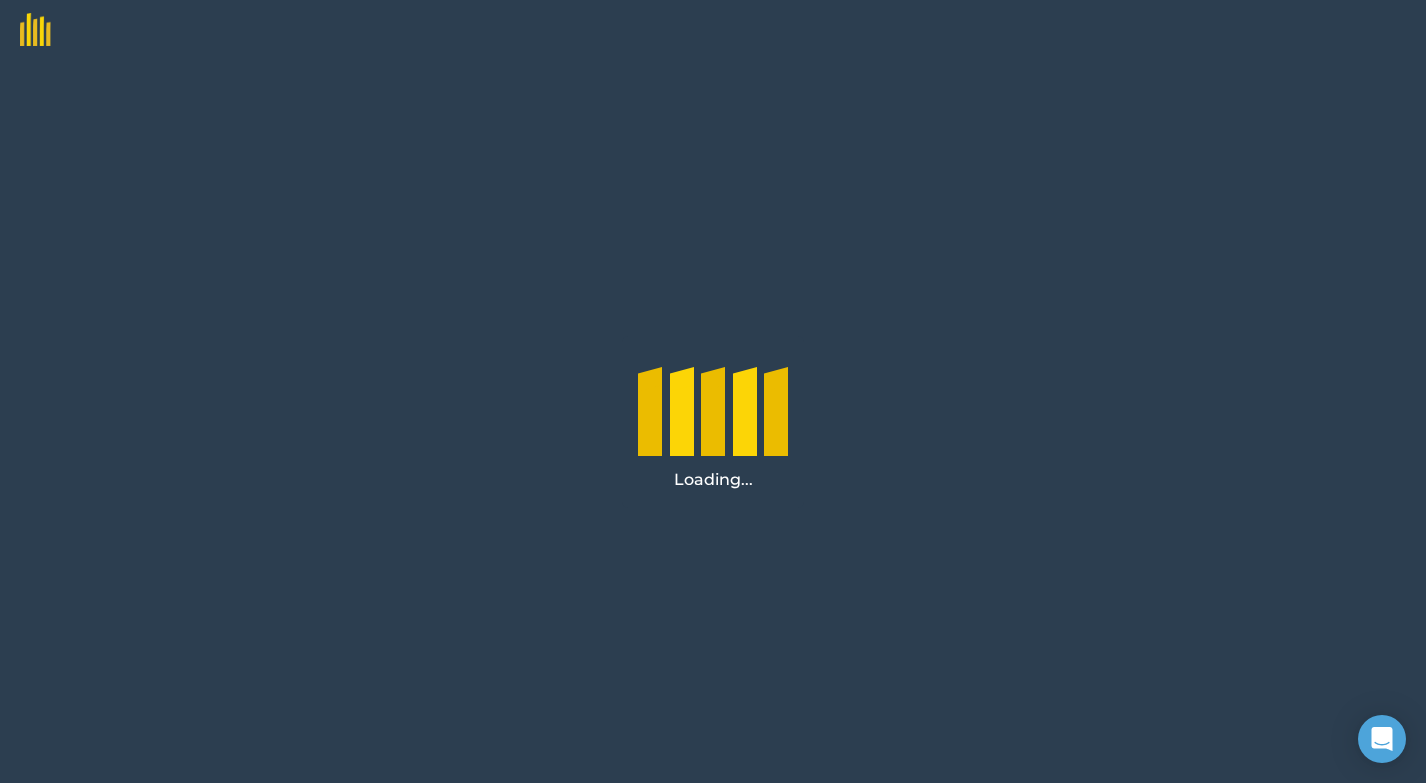 scroll, scrollTop: 0, scrollLeft: 0, axis: both 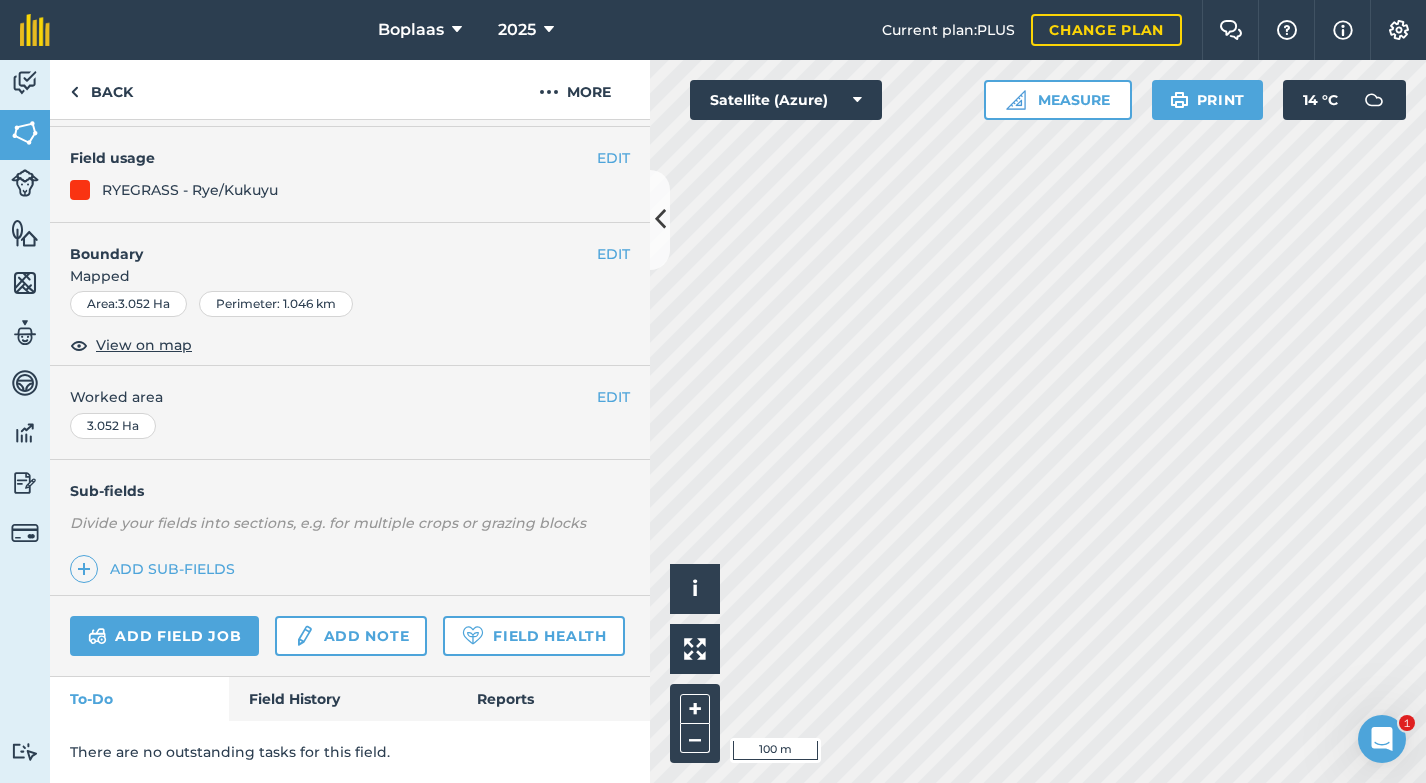 click on "Field History" at bounding box center (342, 699) 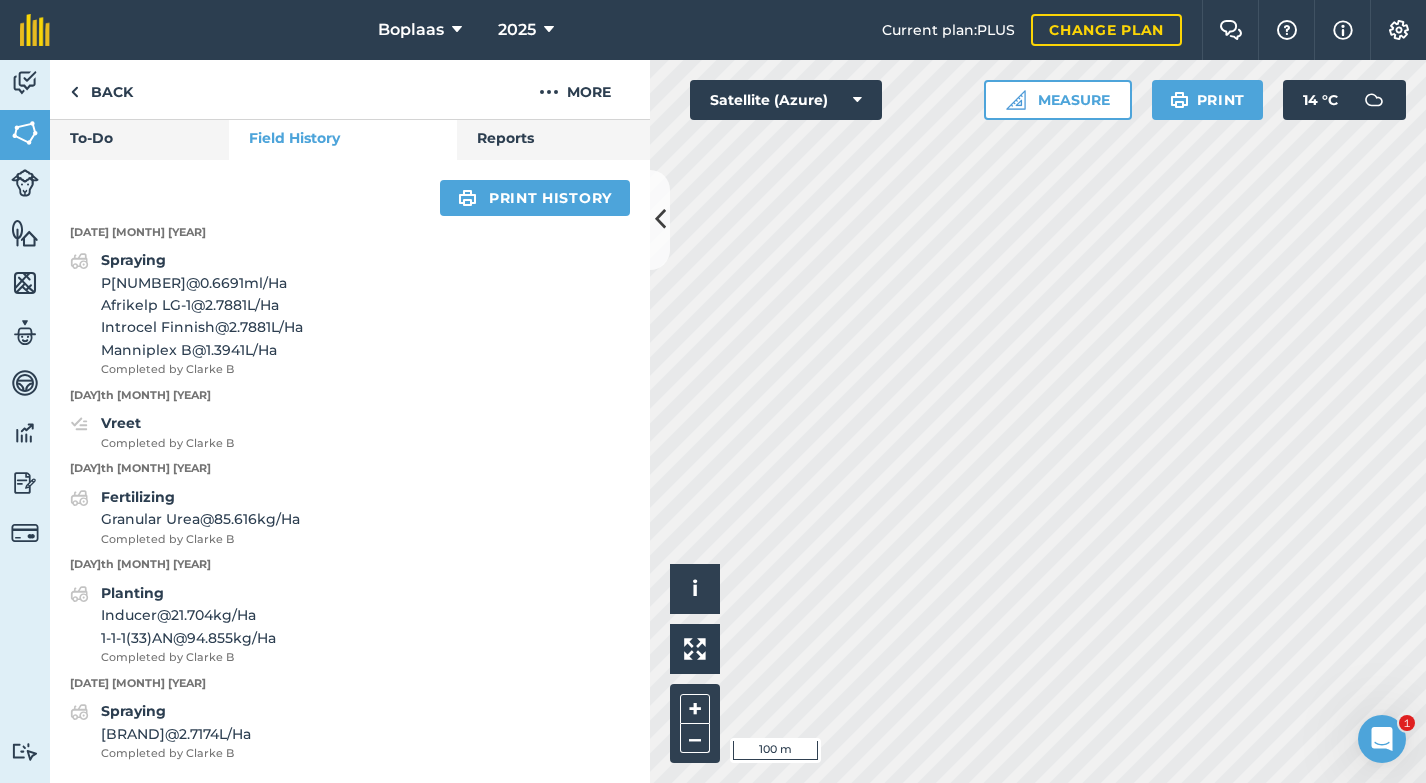scroll, scrollTop: 0, scrollLeft: 0, axis: both 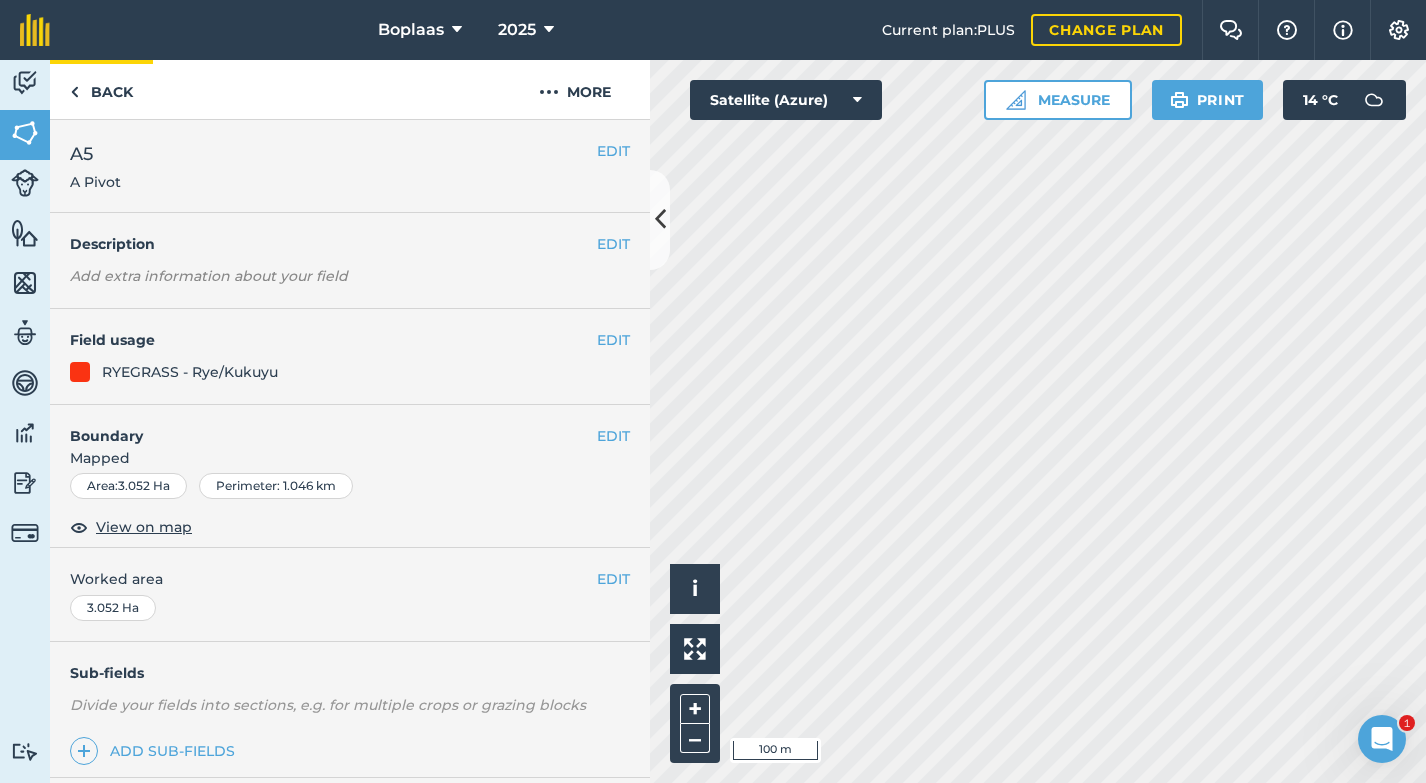 click on "Back" at bounding box center (101, 89) 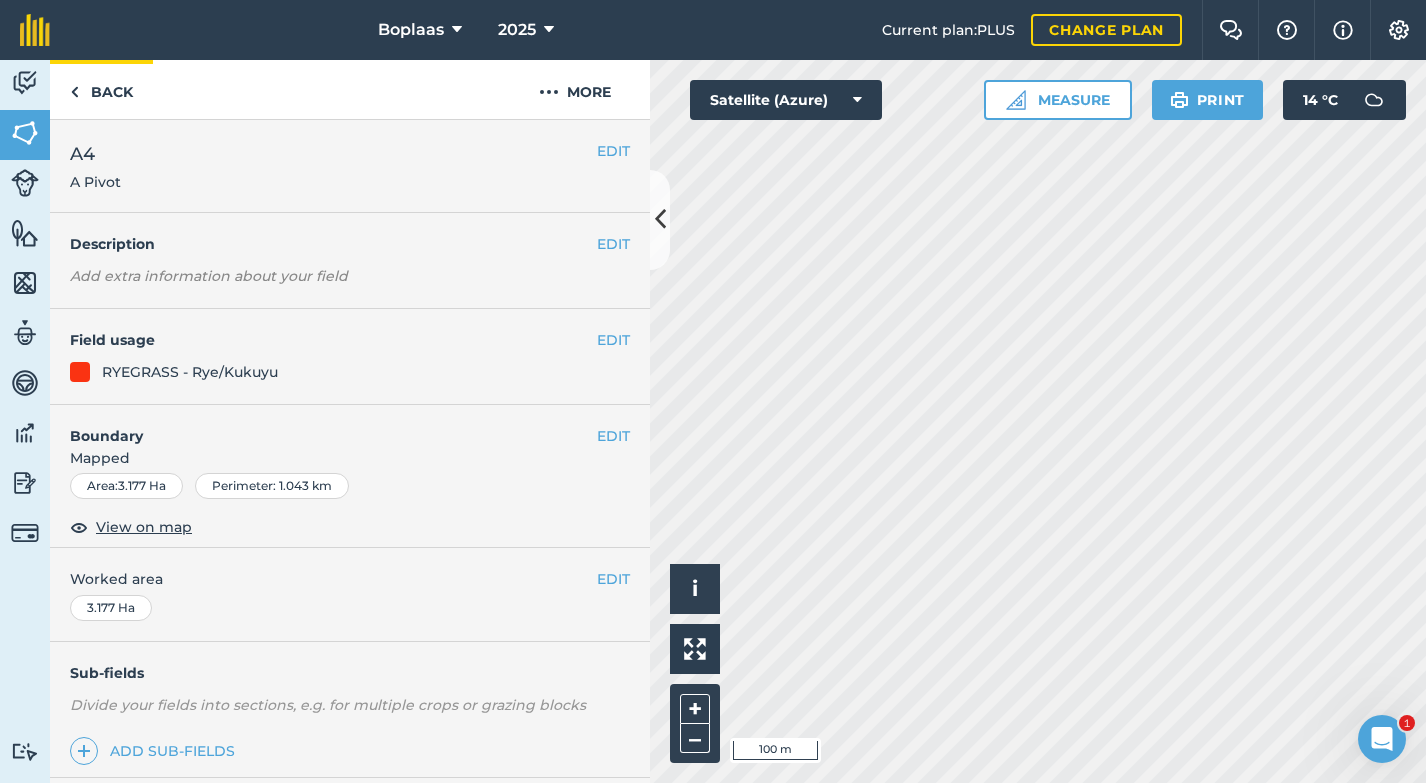 click on "Back" at bounding box center [101, 89] 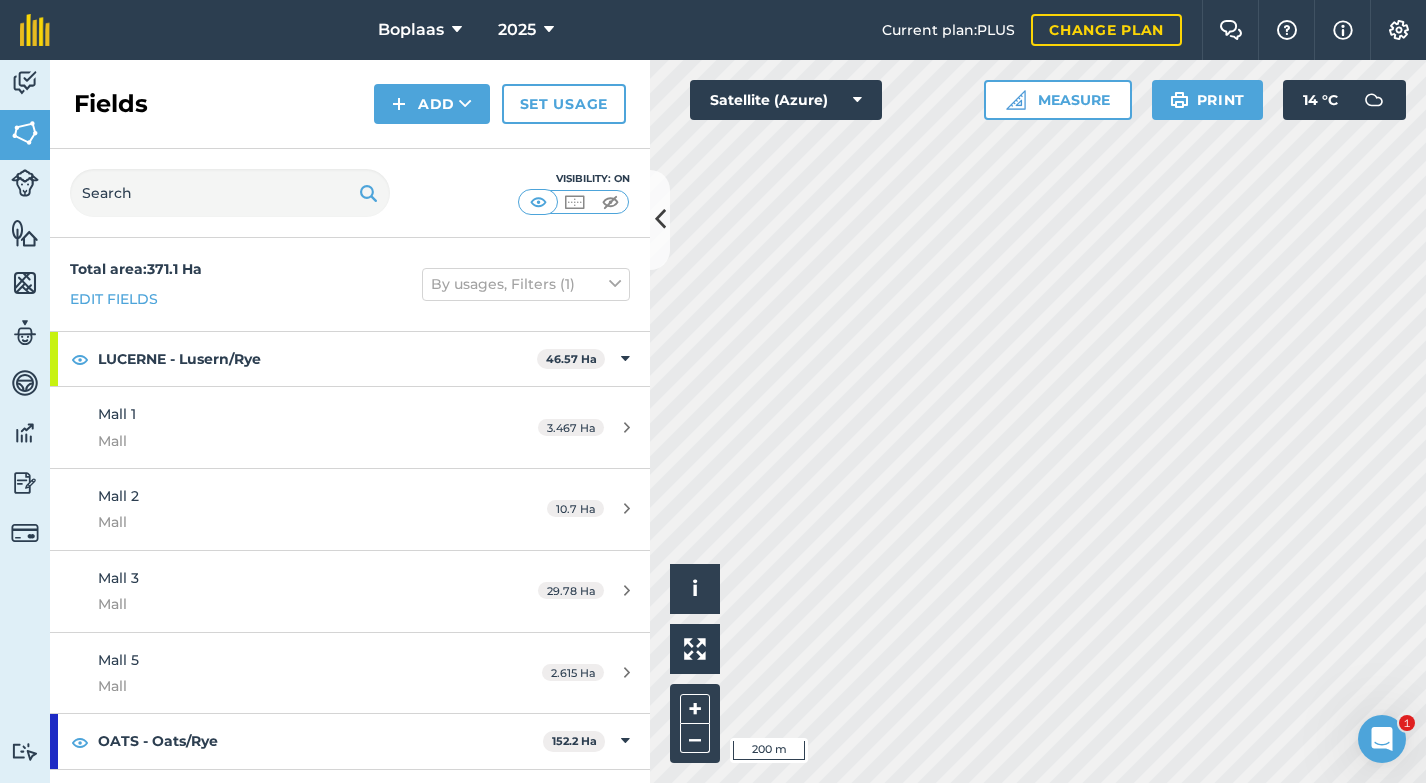 click at bounding box center (25, 83) 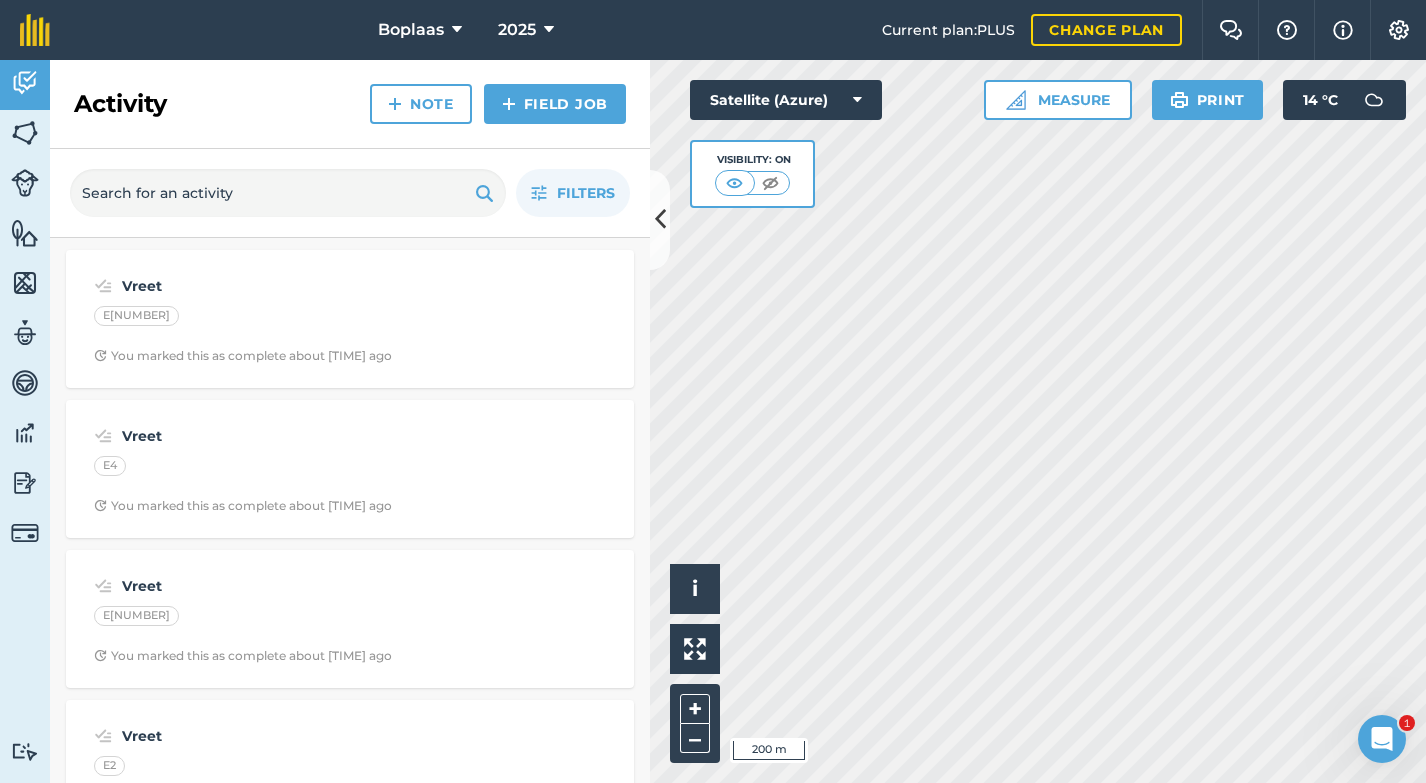 click on "Field Job" at bounding box center [555, 104] 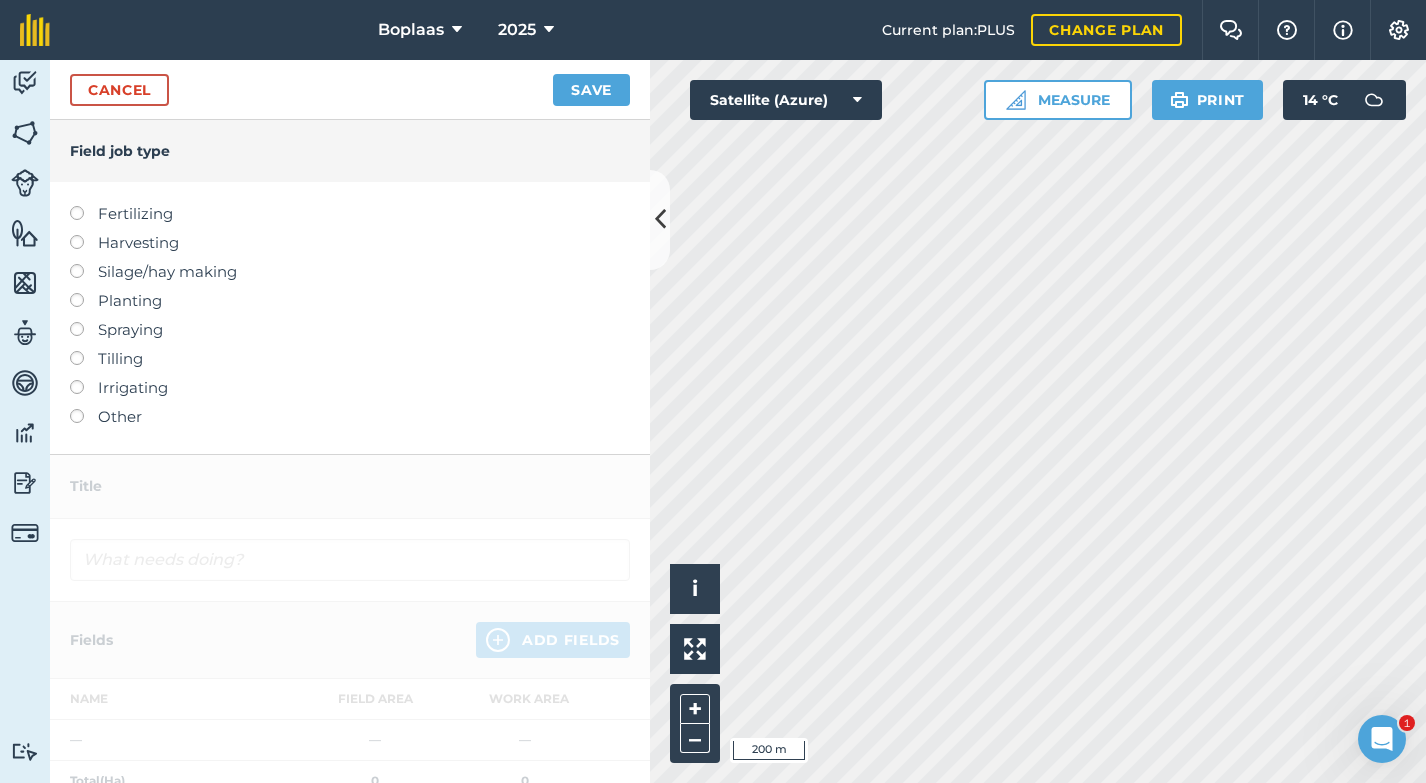 click at bounding box center [84, 206] 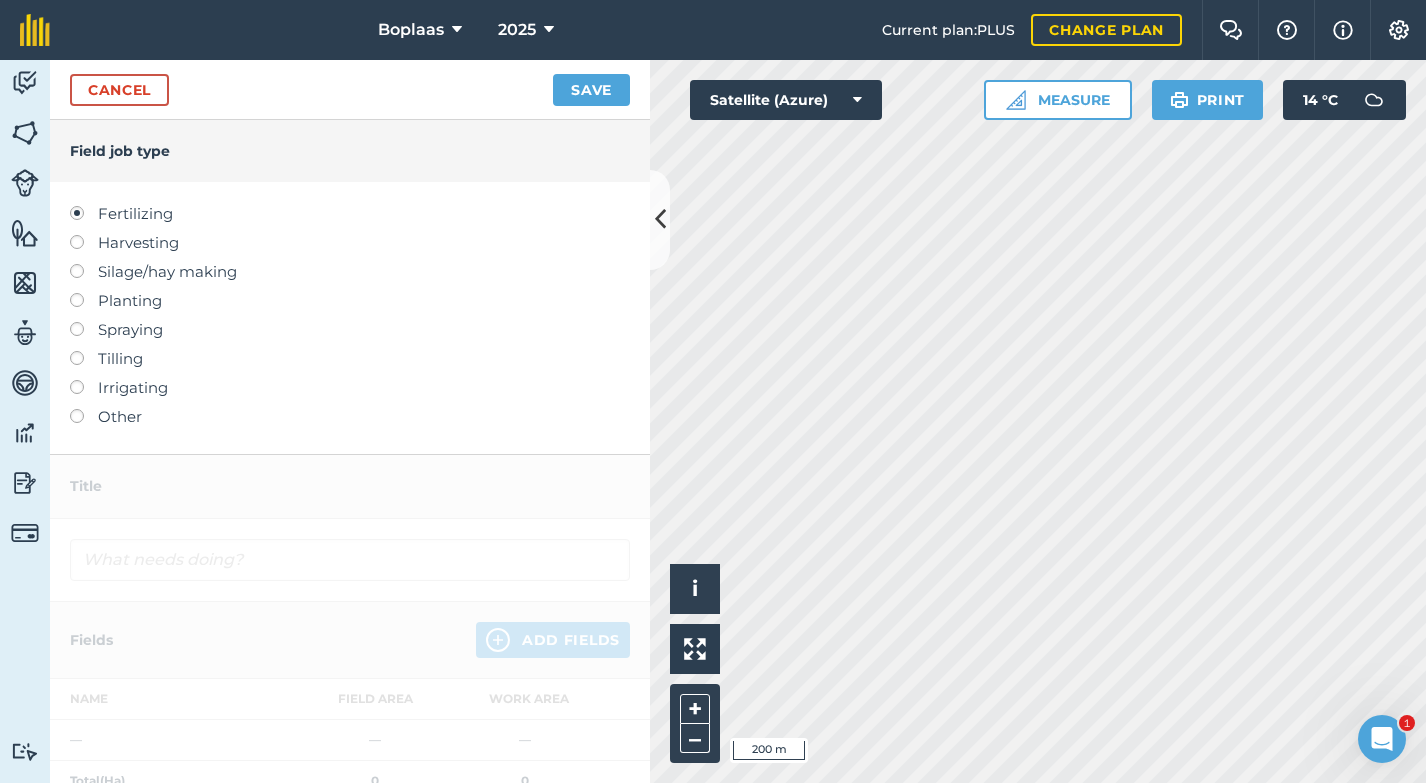 type on "Fertilizing" 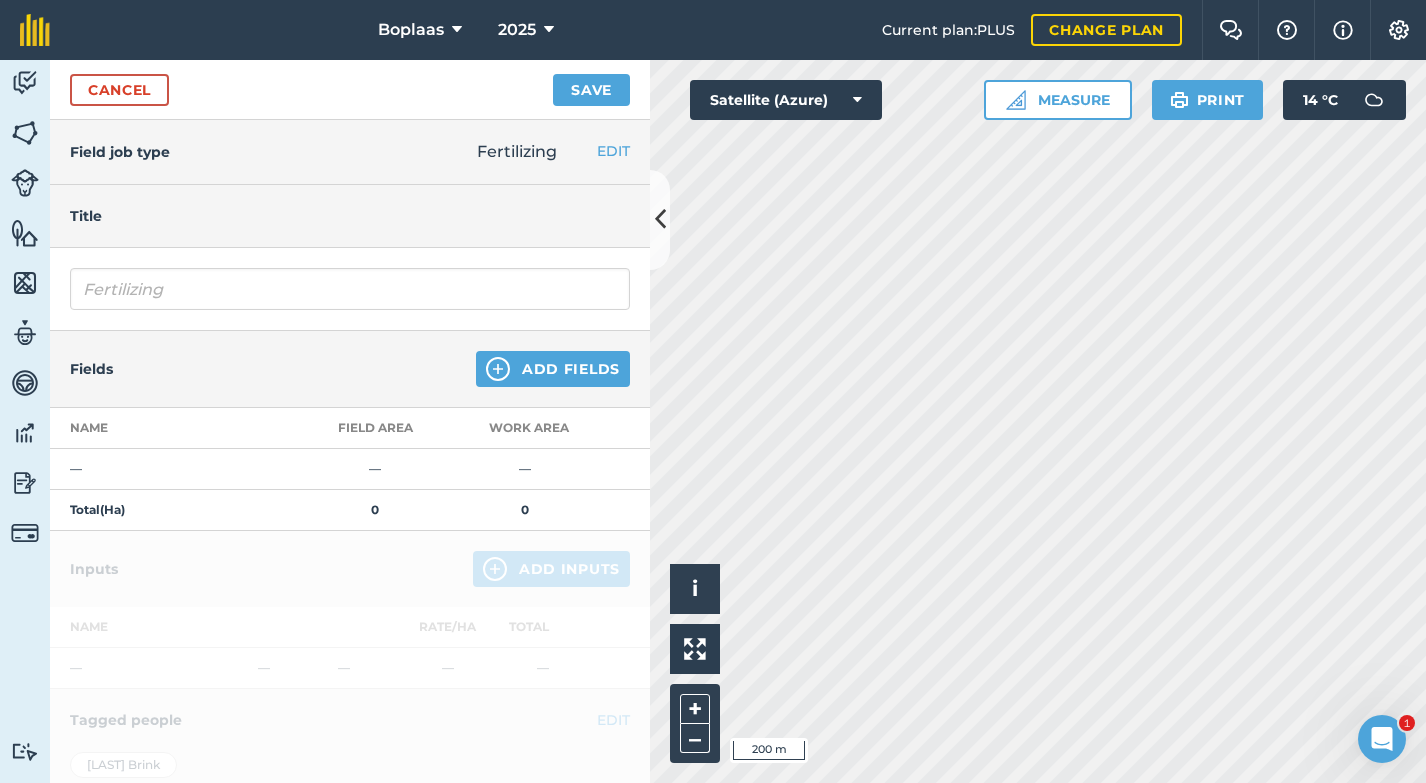 click on "Add Fields" at bounding box center (553, 369) 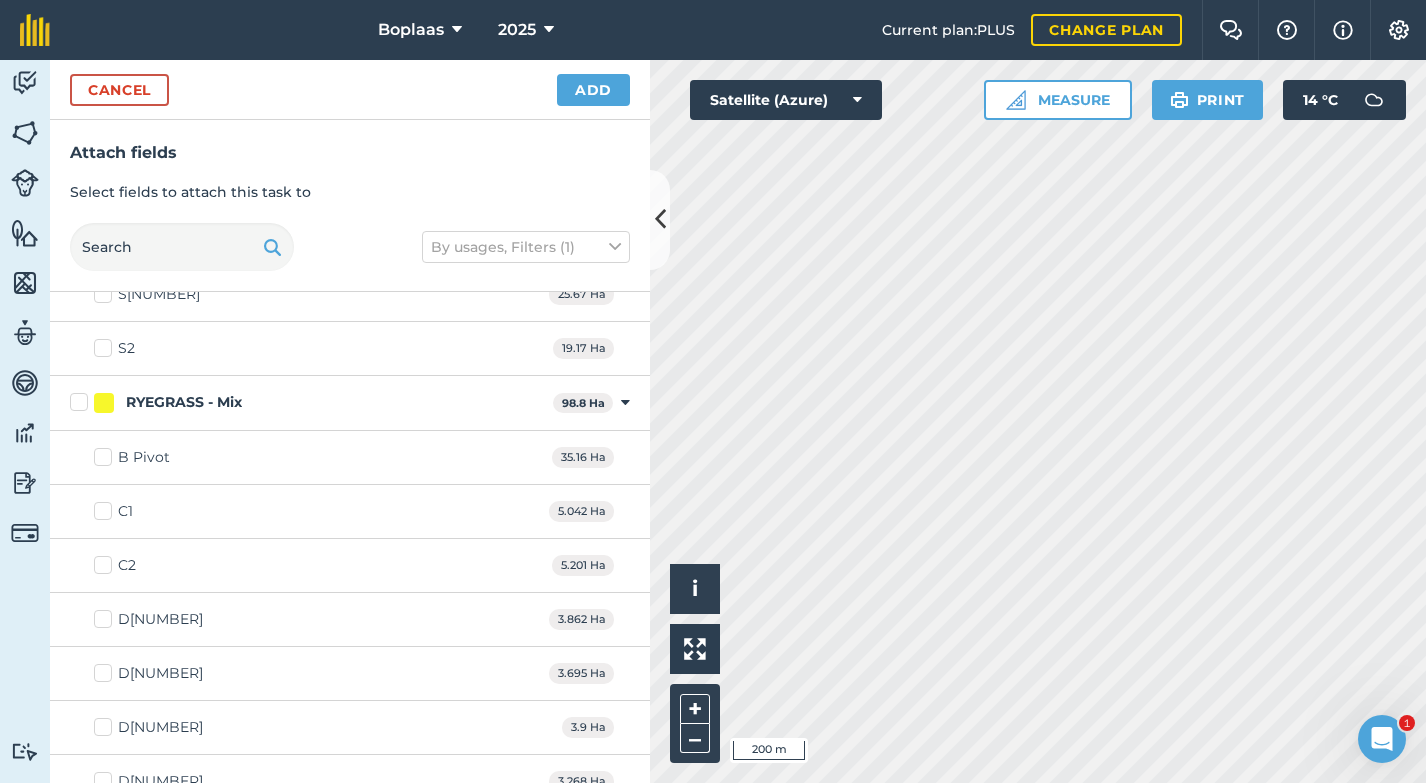 scroll, scrollTop: 895, scrollLeft: 0, axis: vertical 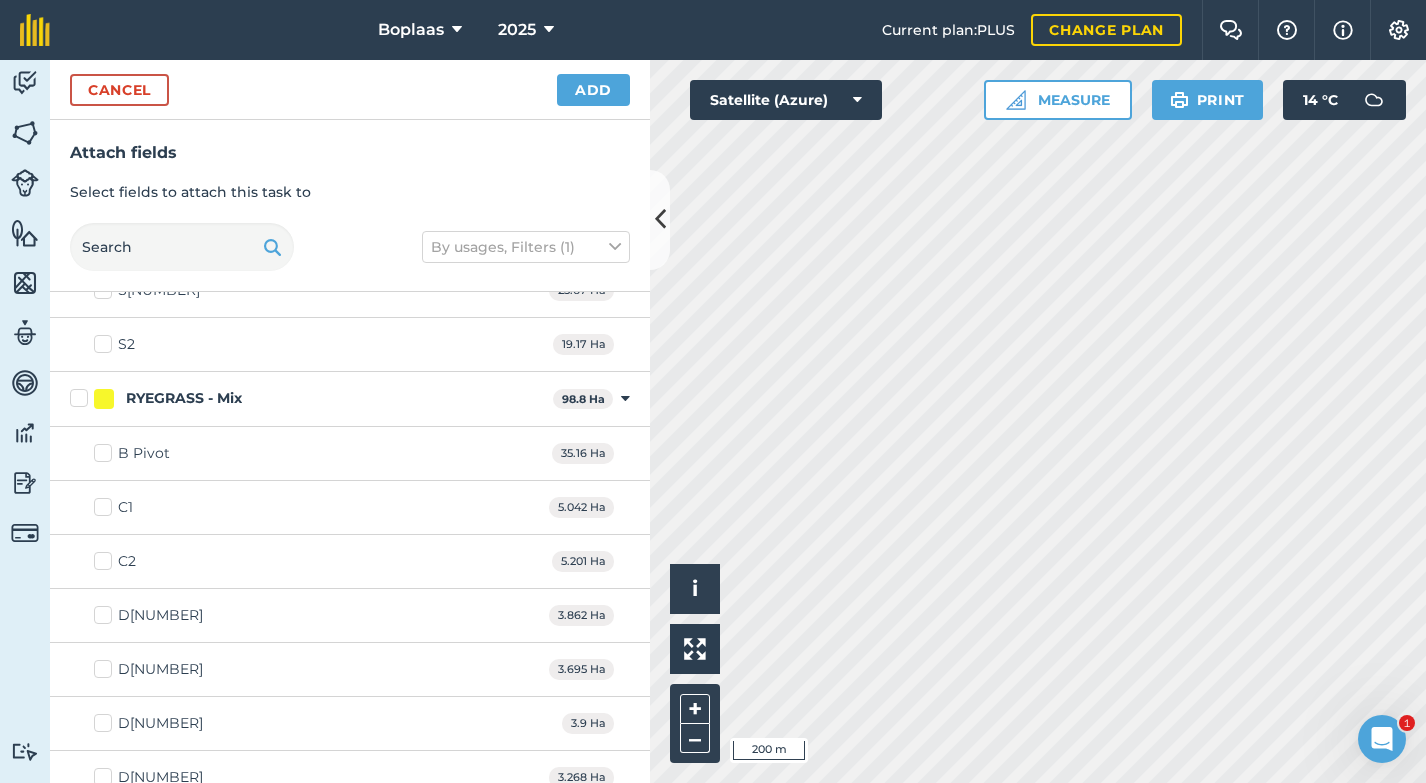 click on "C1" at bounding box center (113, 507) 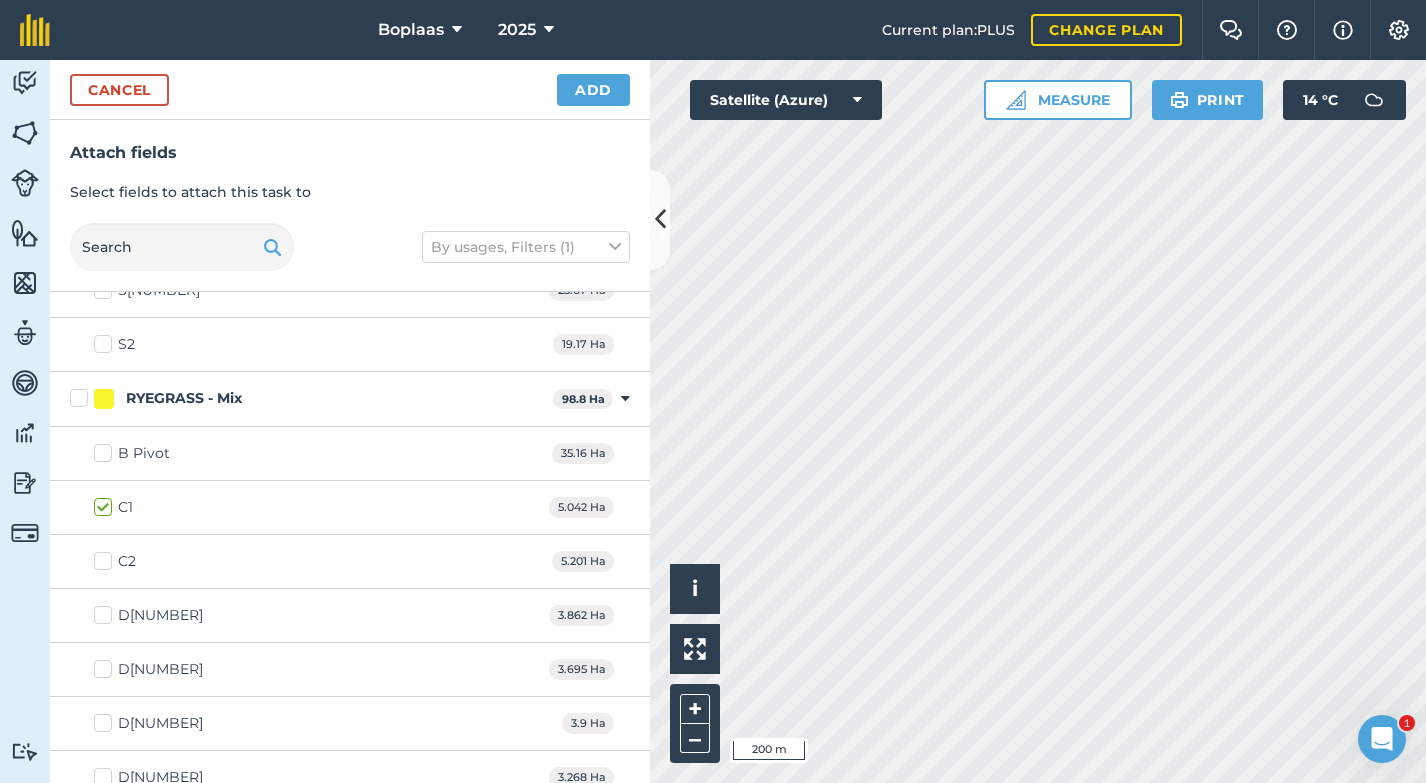 checkbox on "true" 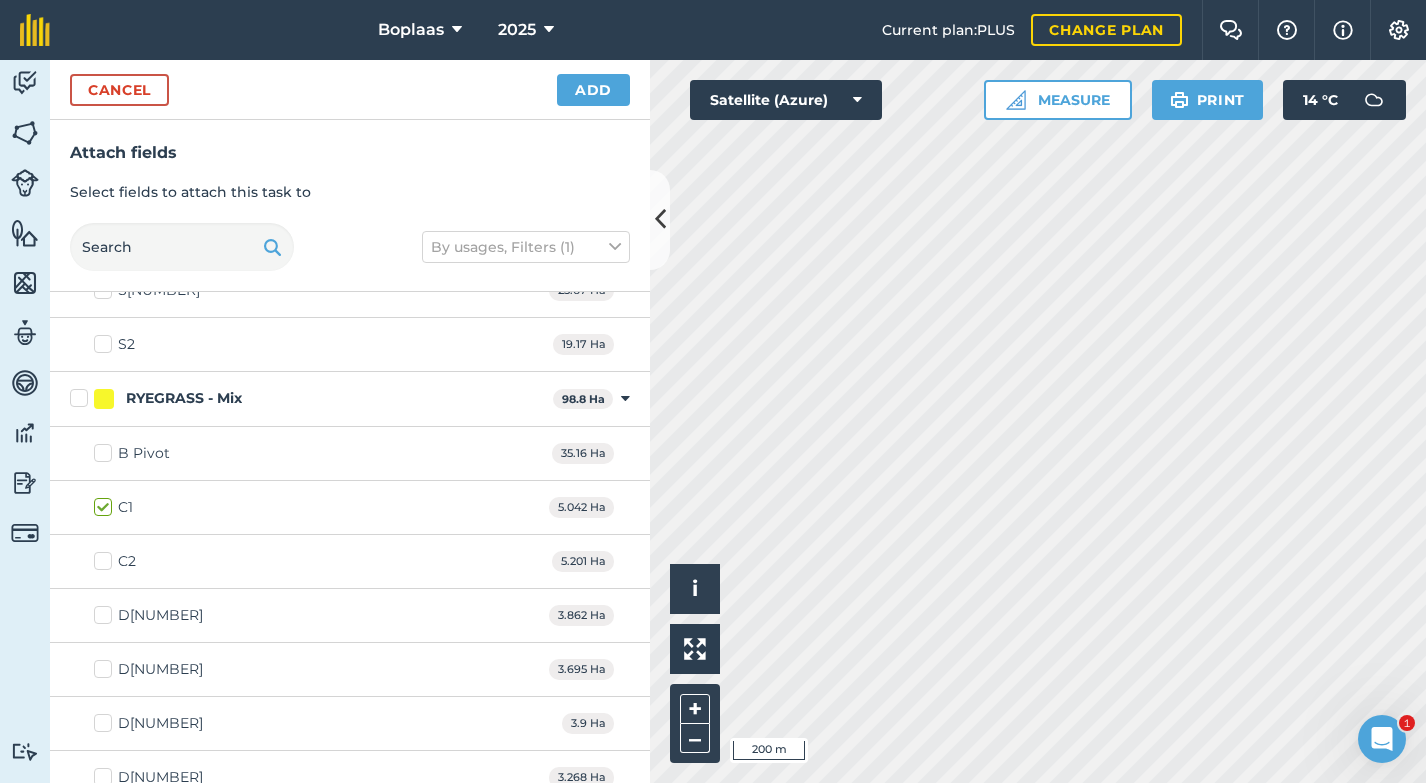 drag, startPoint x: 105, startPoint y: 556, endPoint x: 206, endPoint y: 508, distance: 111.82576 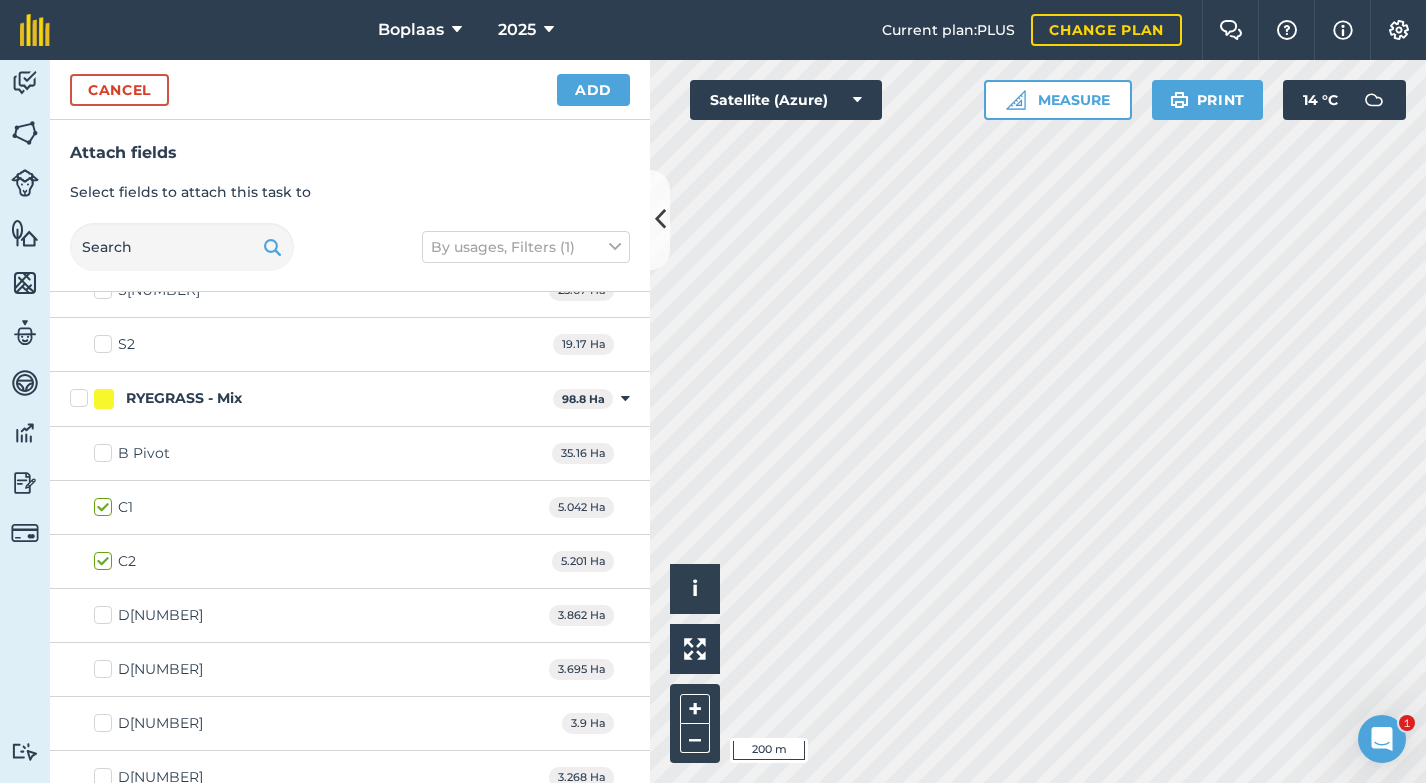 checkbox on "true" 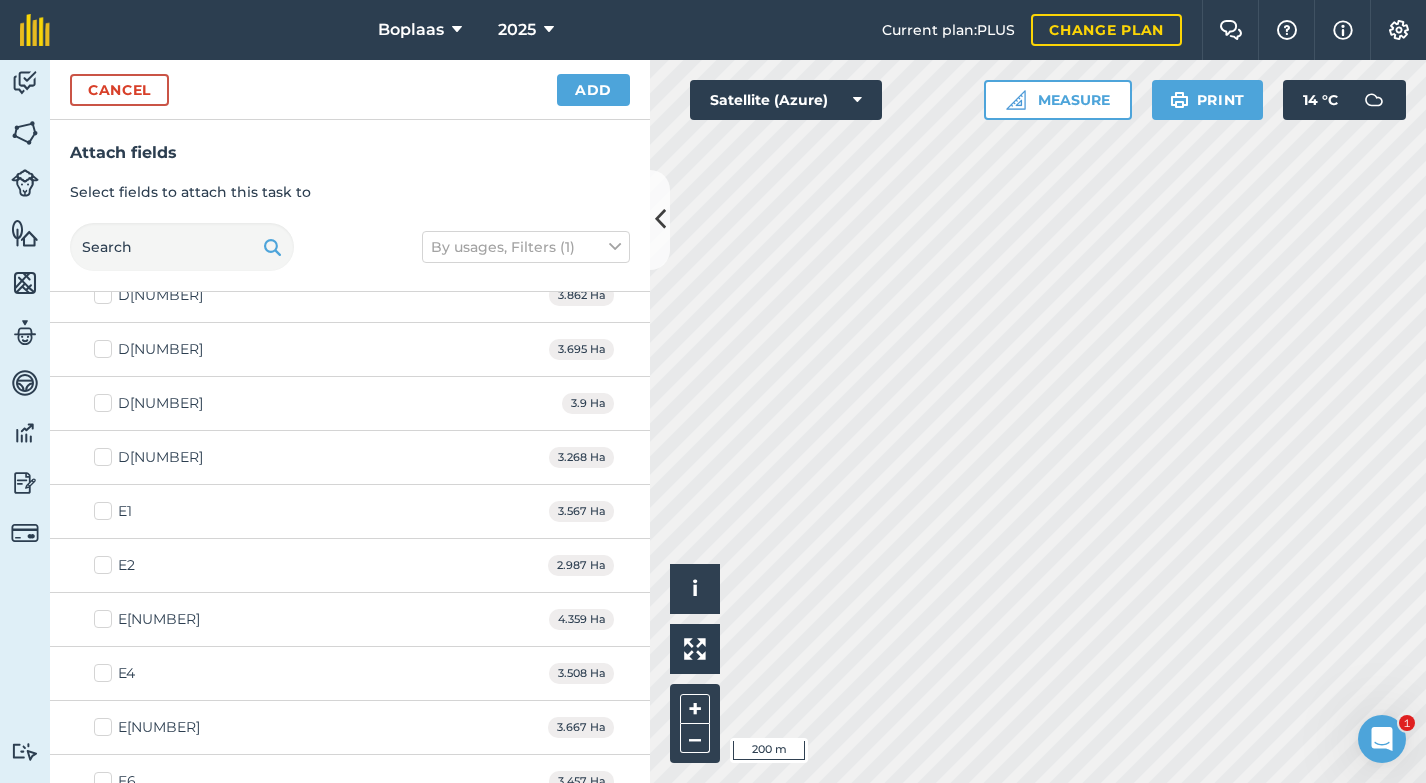 scroll, scrollTop: 1390, scrollLeft: 0, axis: vertical 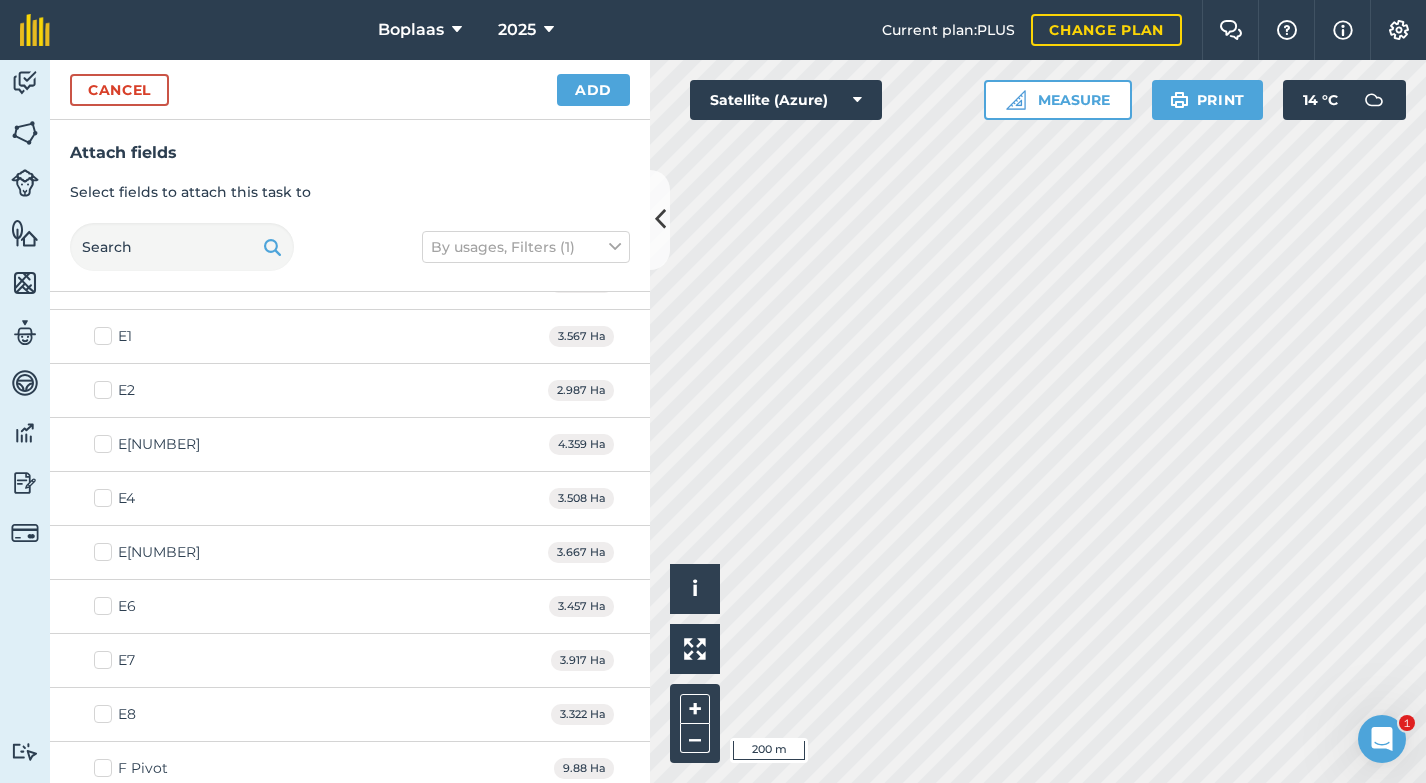 click on "E2" at bounding box center [114, 390] 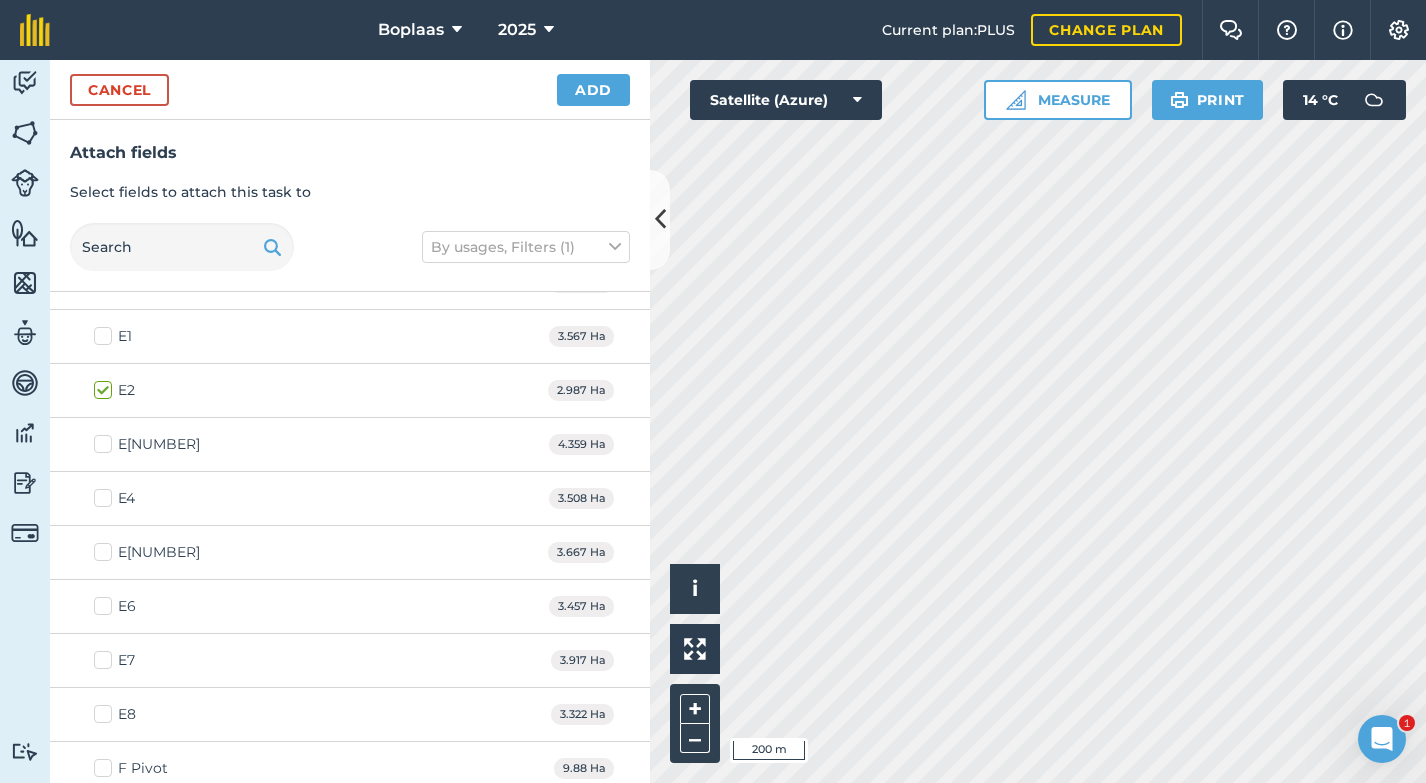 checkbox on "true" 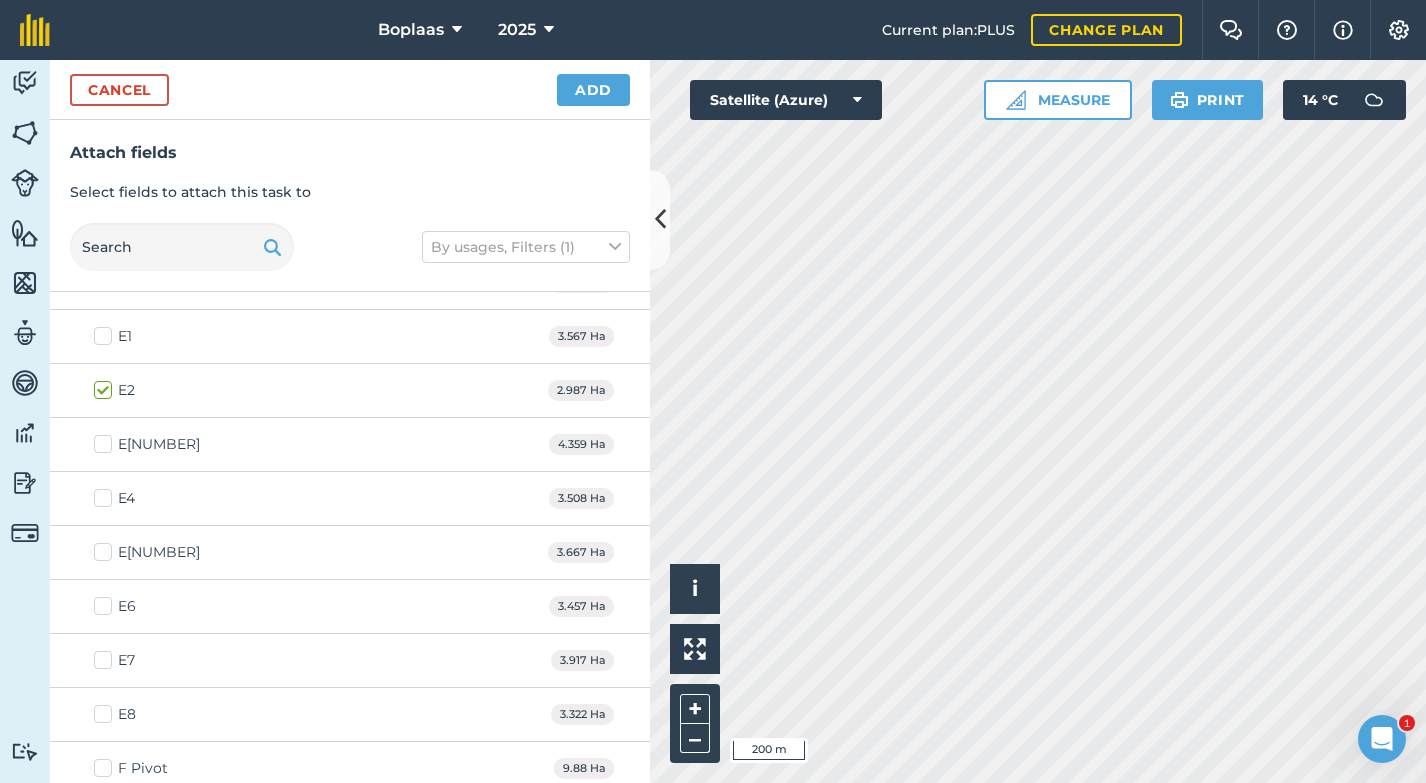 click on "Add" at bounding box center [593, 90] 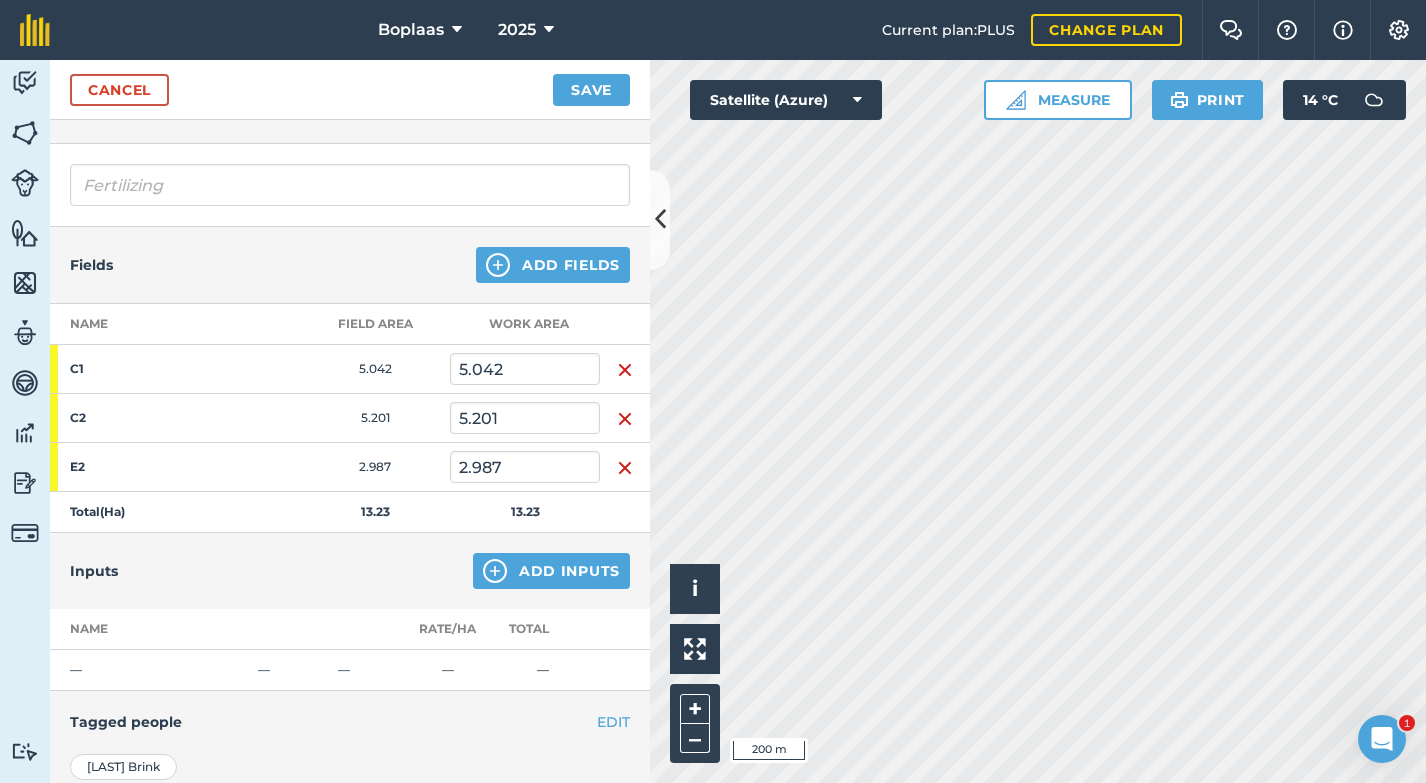 scroll, scrollTop: 122, scrollLeft: 0, axis: vertical 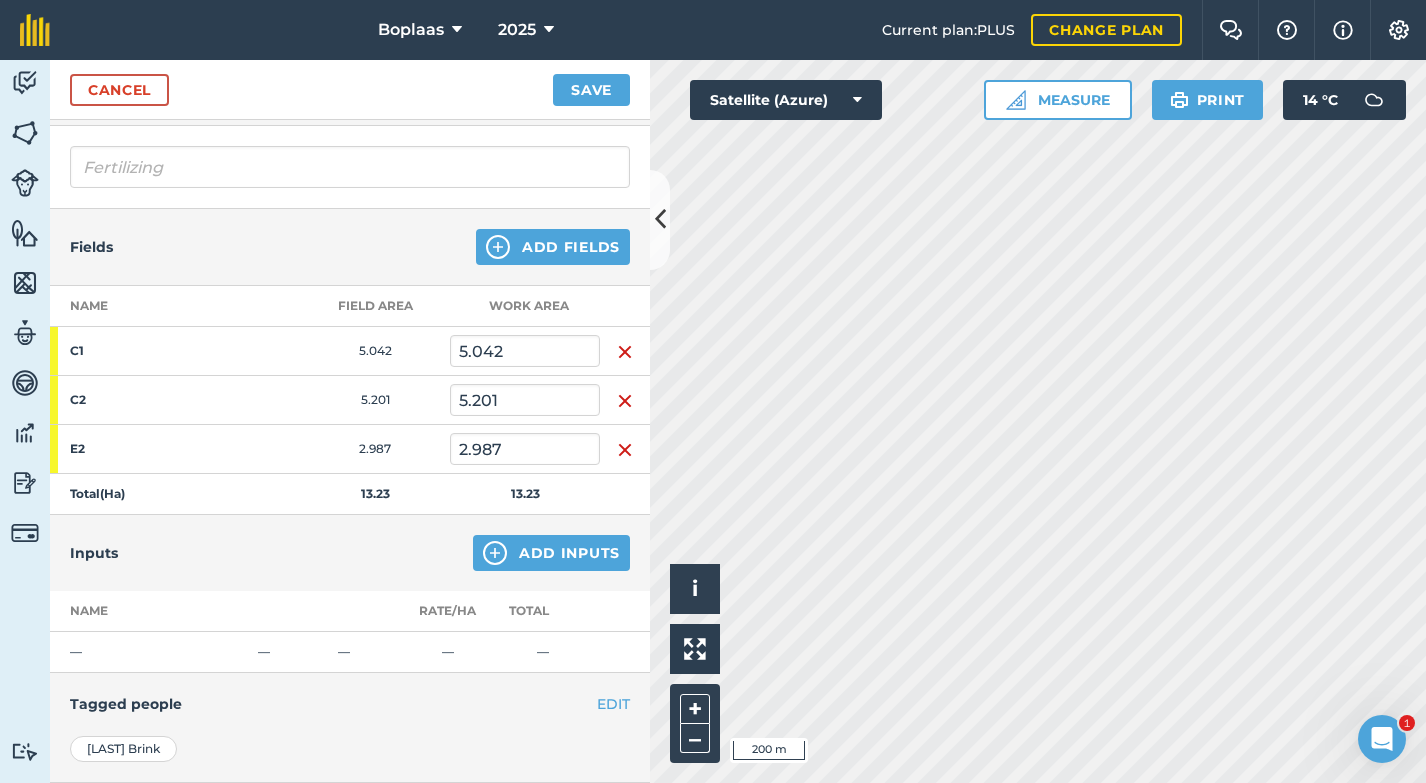 click on "Add Inputs" at bounding box center [551, 553] 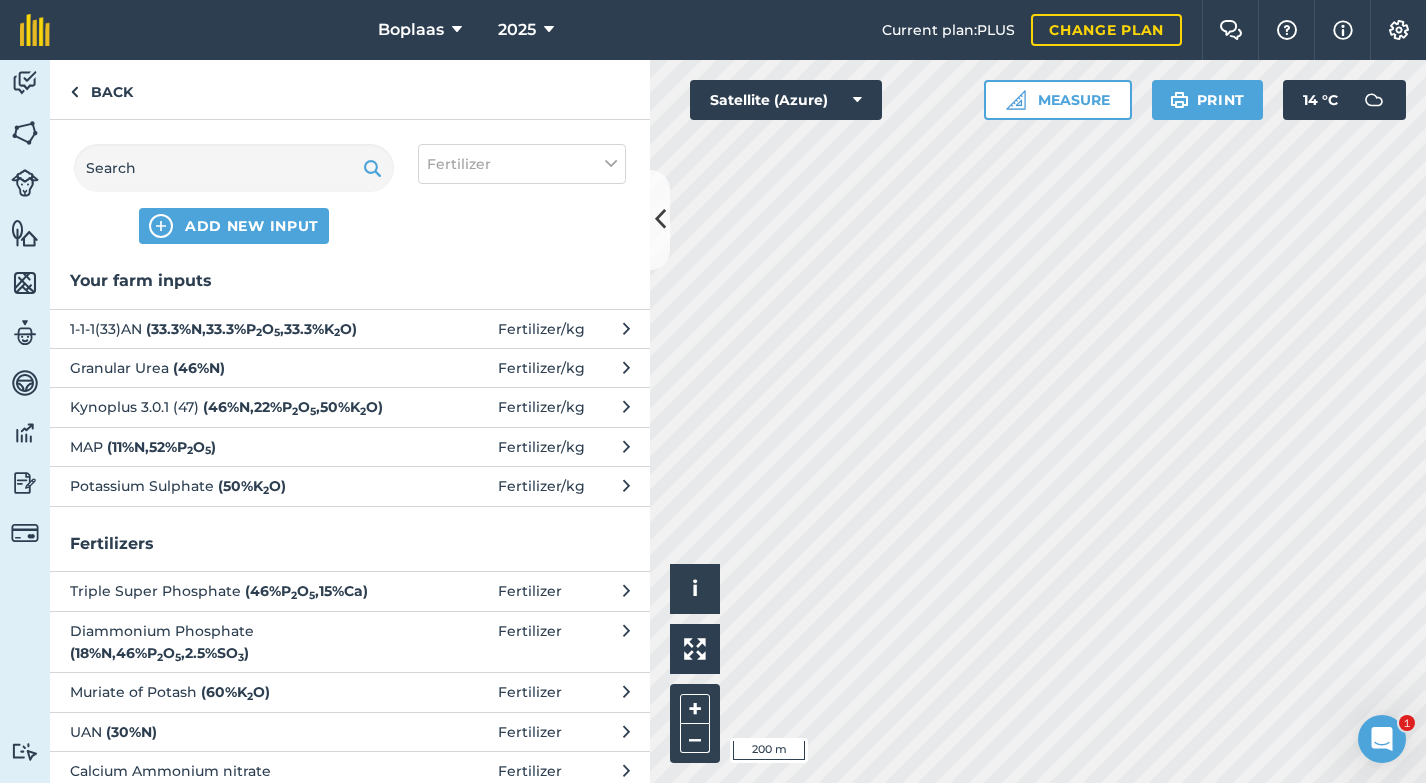 click on "Granular Urea   ( 46 %  N )" at bounding box center [233, 368] 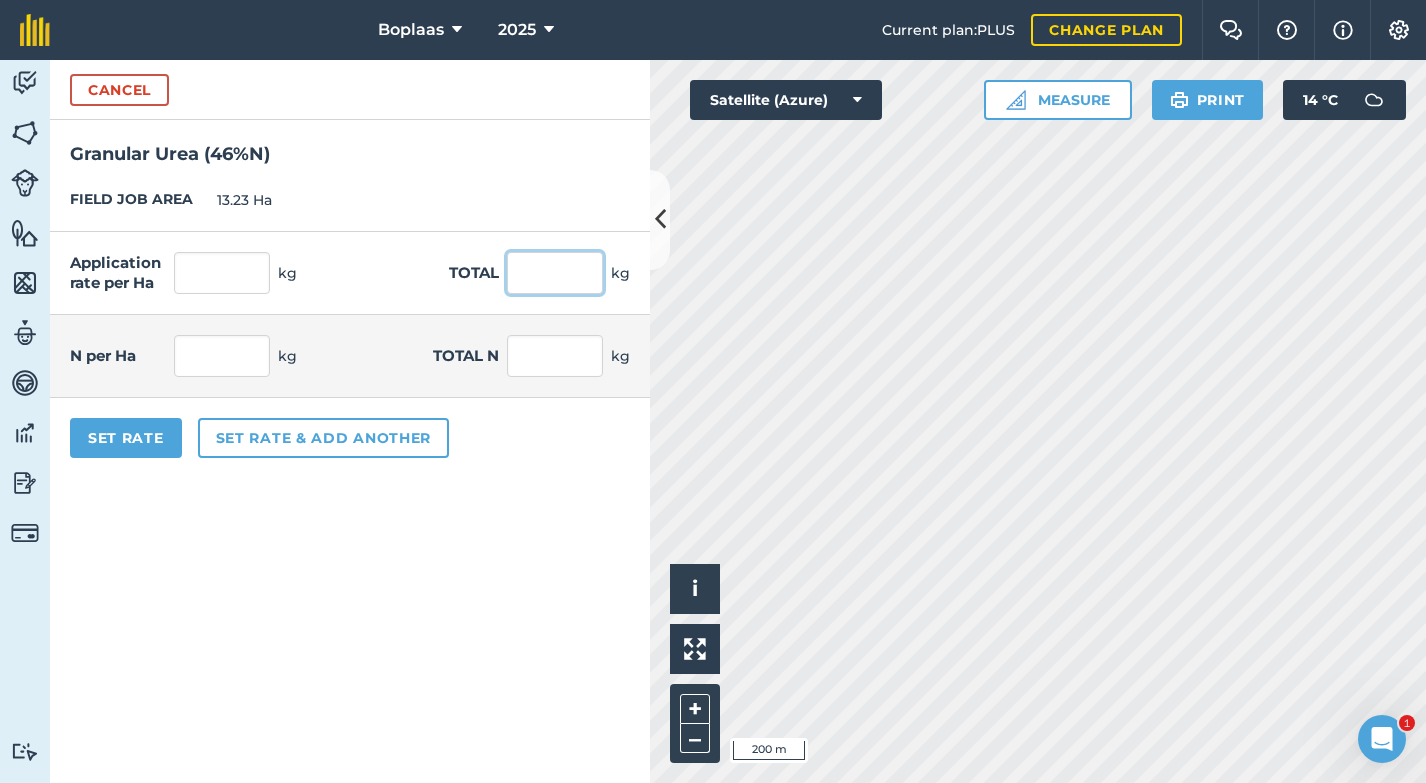 click at bounding box center [555, 273] 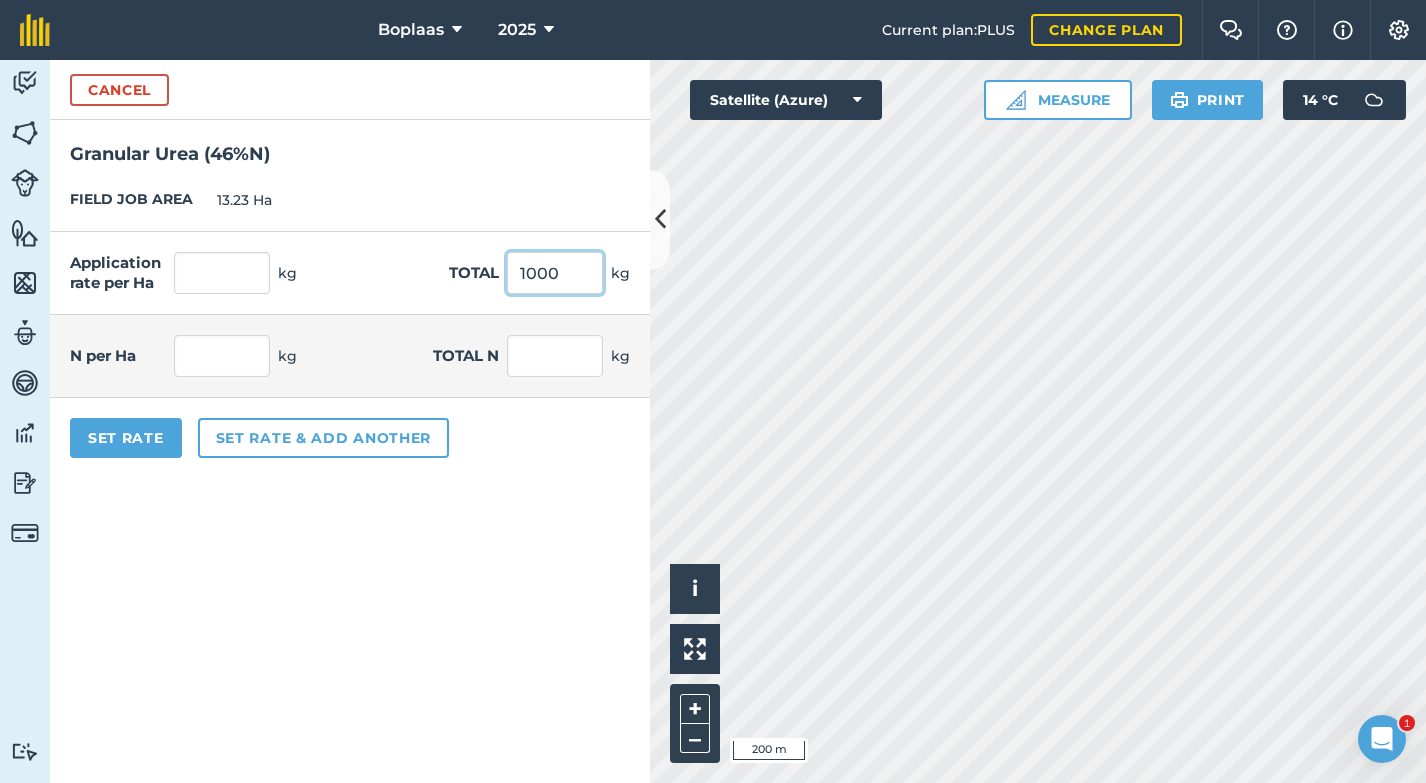 type on "1000" 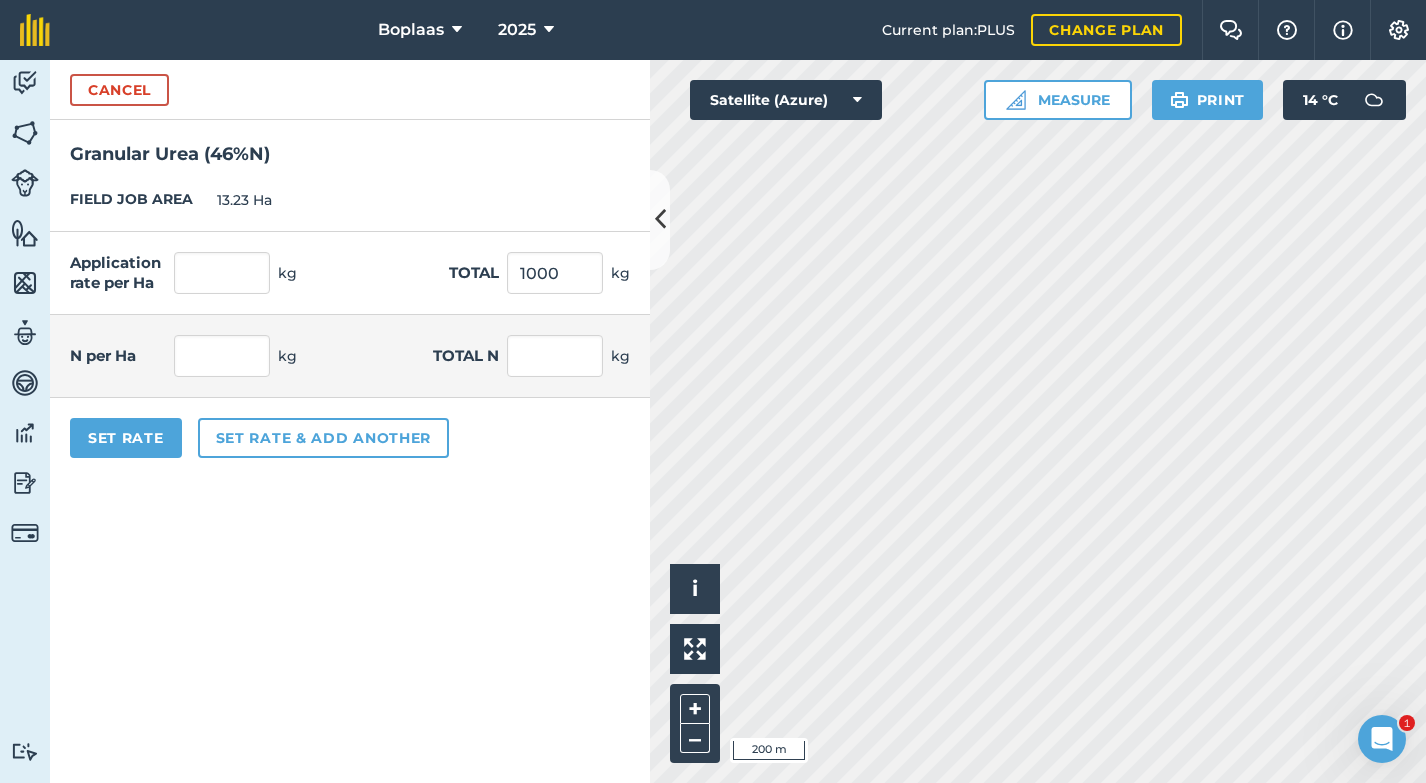 type on "75.586" 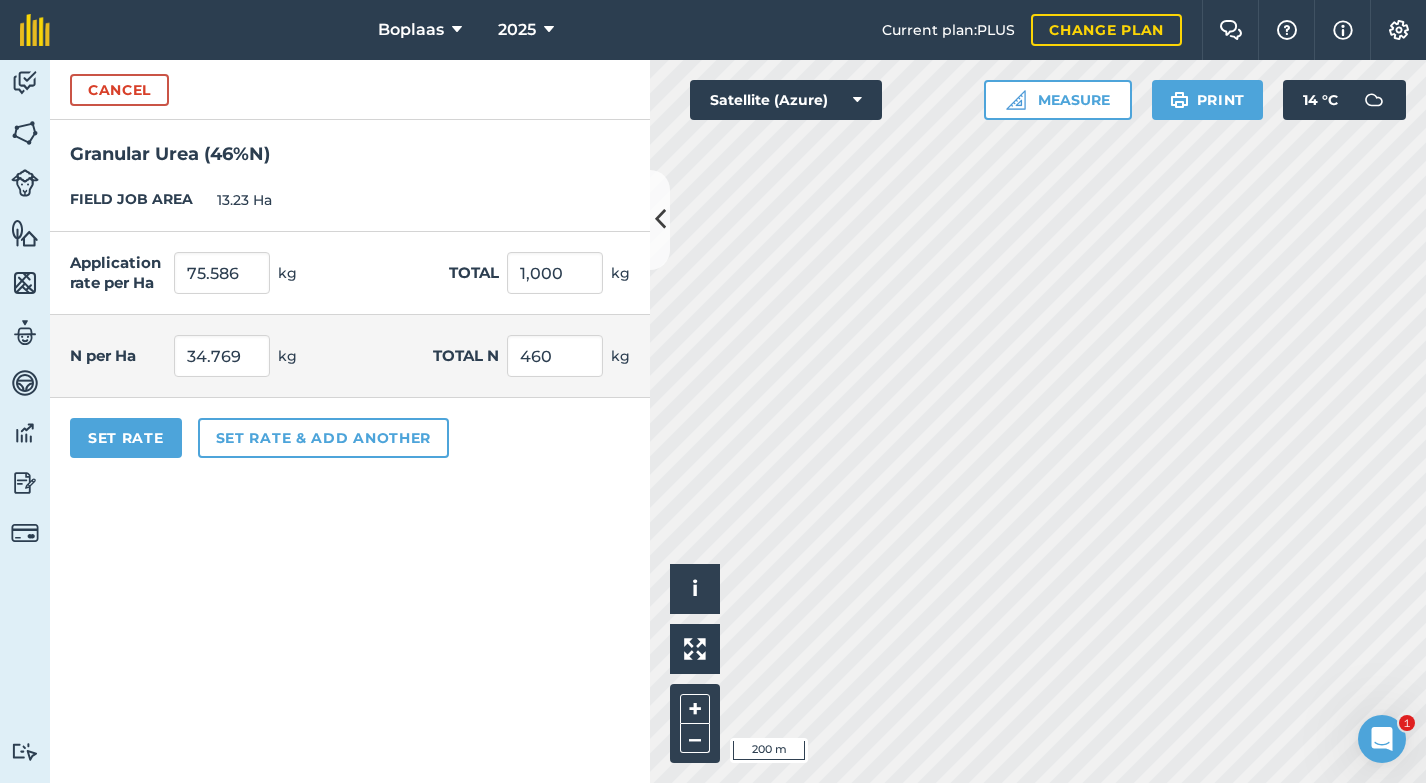 click on "Cancel Granular Urea   ( [PERCENT] %  N )   FIELD JOB AREA [NUMBER]   Ha Application rate per   Ha [NUMBER] kg Total [NUMBER]   N   per   Ha [NUMBER] kg Total   N [NUMBER] kg Set Rate Set rate & add another" at bounding box center (350, 421) 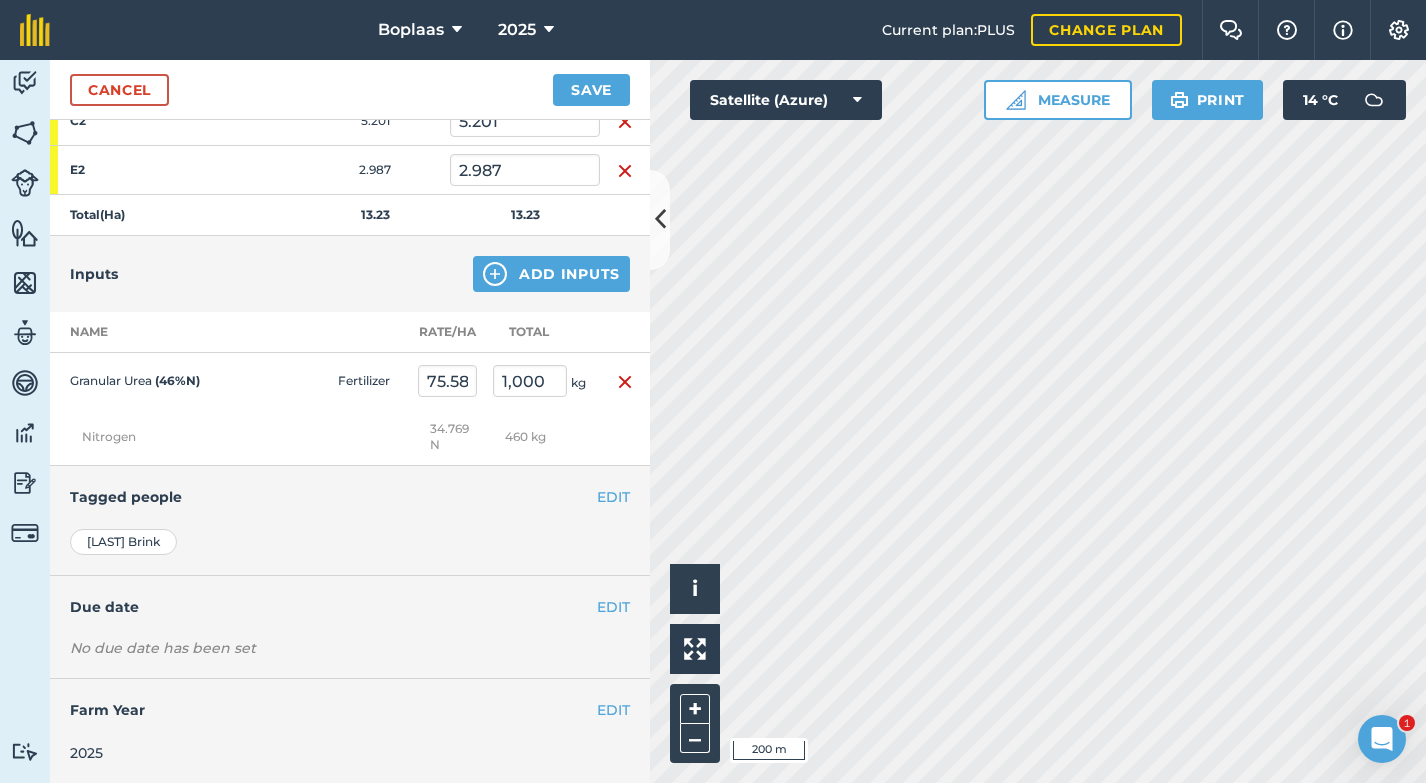 scroll, scrollTop: 0, scrollLeft: 0, axis: both 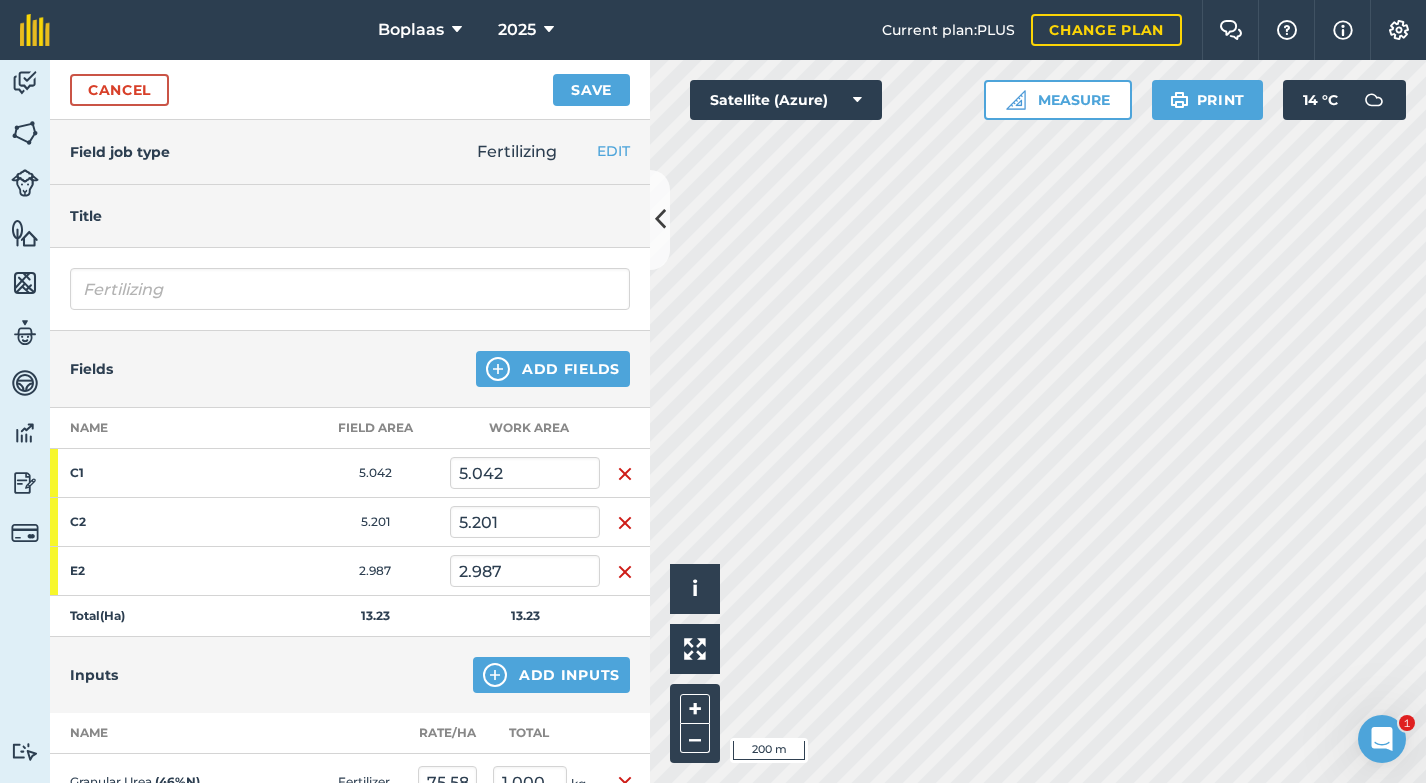 click on "Save" at bounding box center (591, 90) 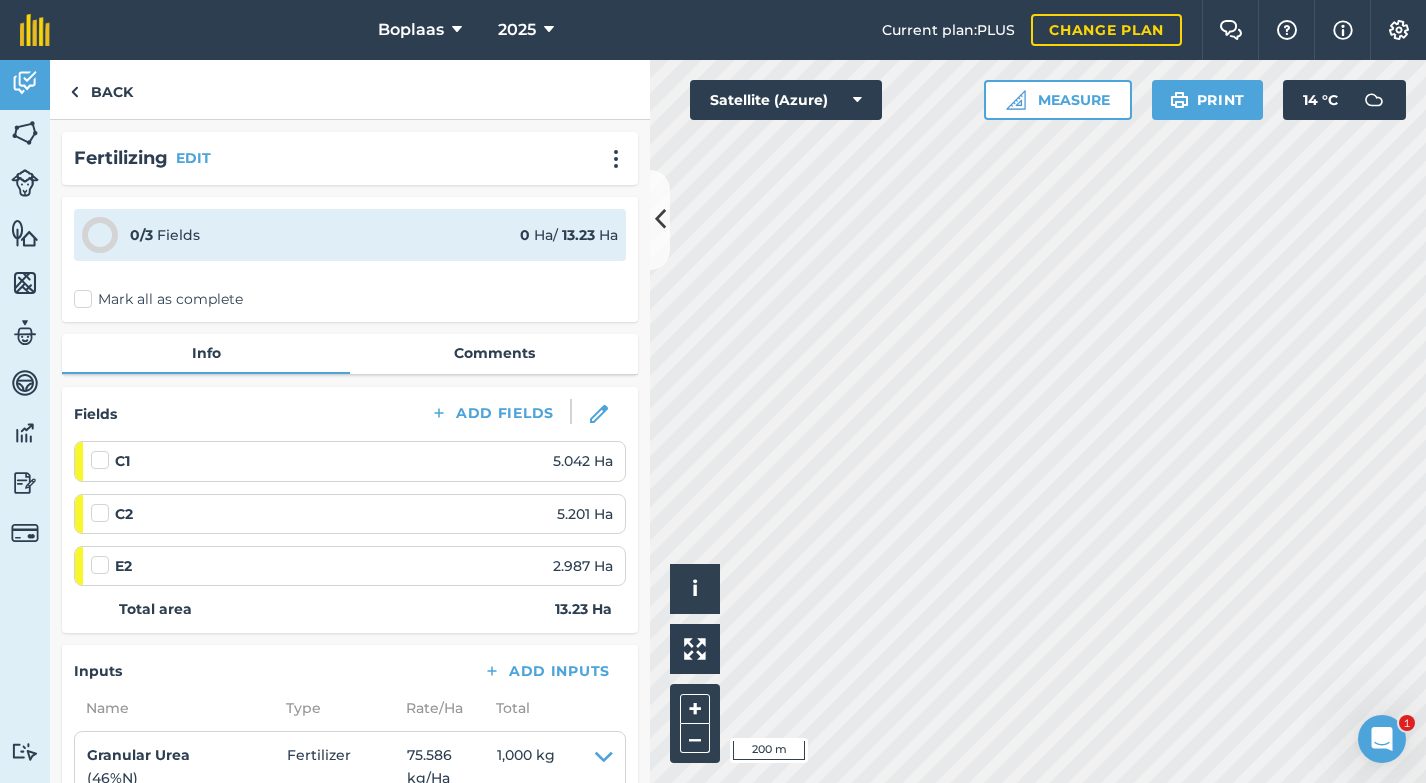 click on "Mark all as complete" at bounding box center (158, 299) 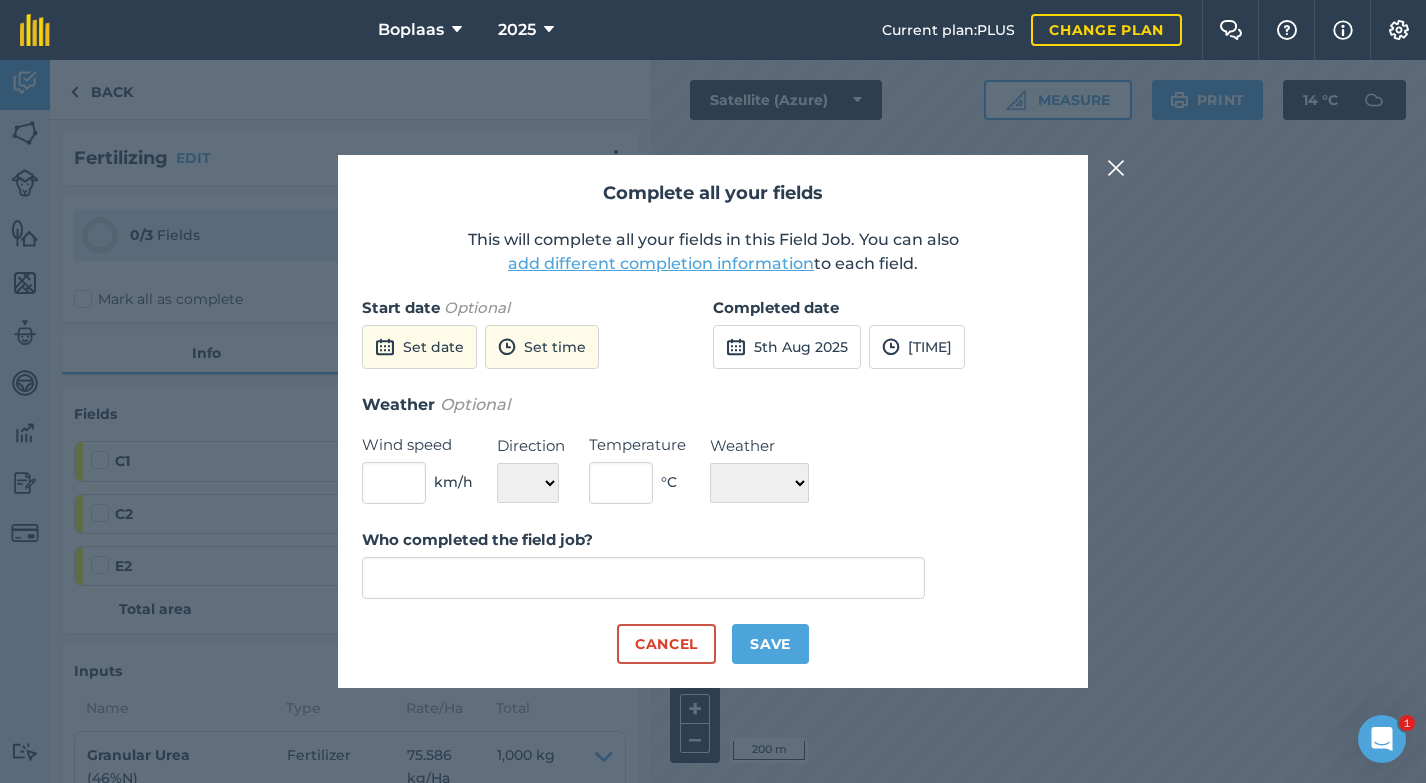 type on "[FIRST] [LAST]" 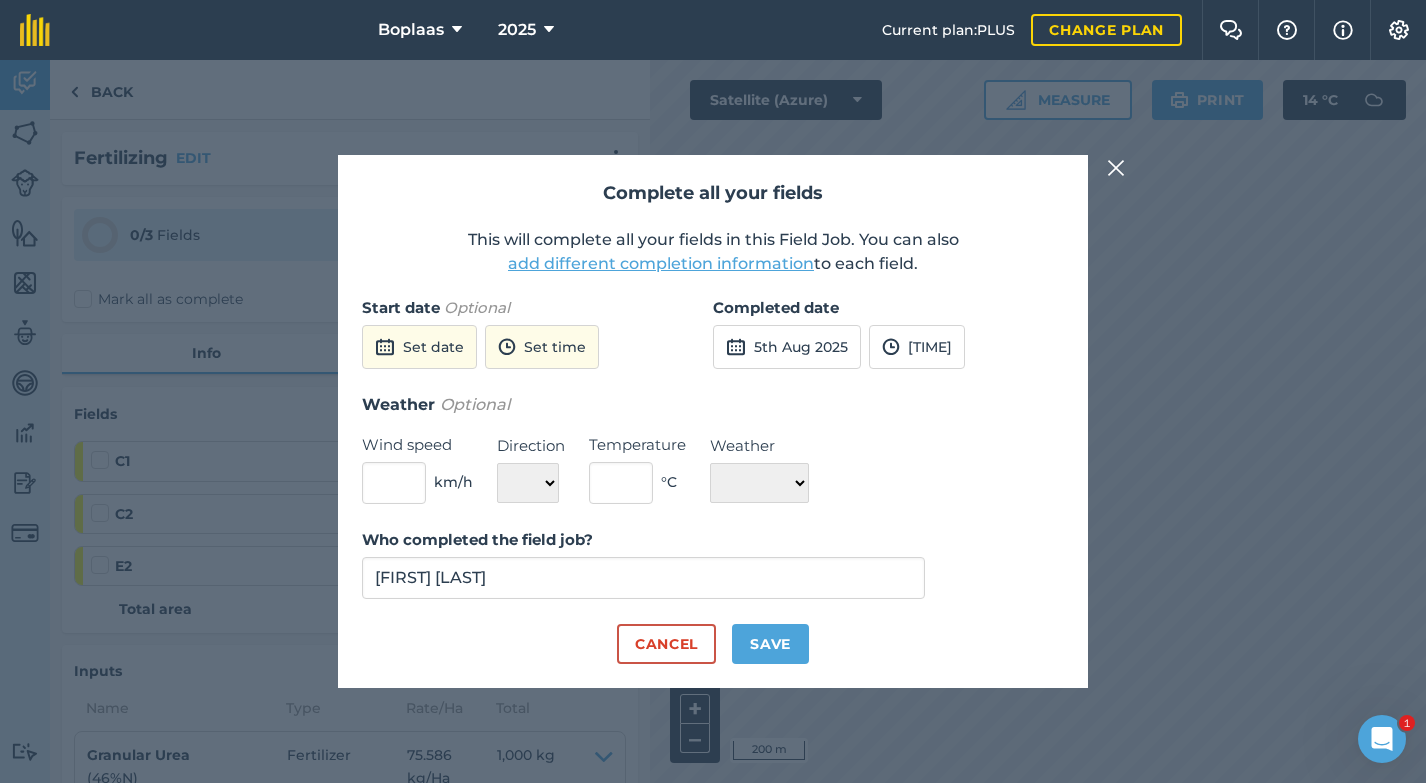 click on "5th Aug 2025" at bounding box center [787, 347] 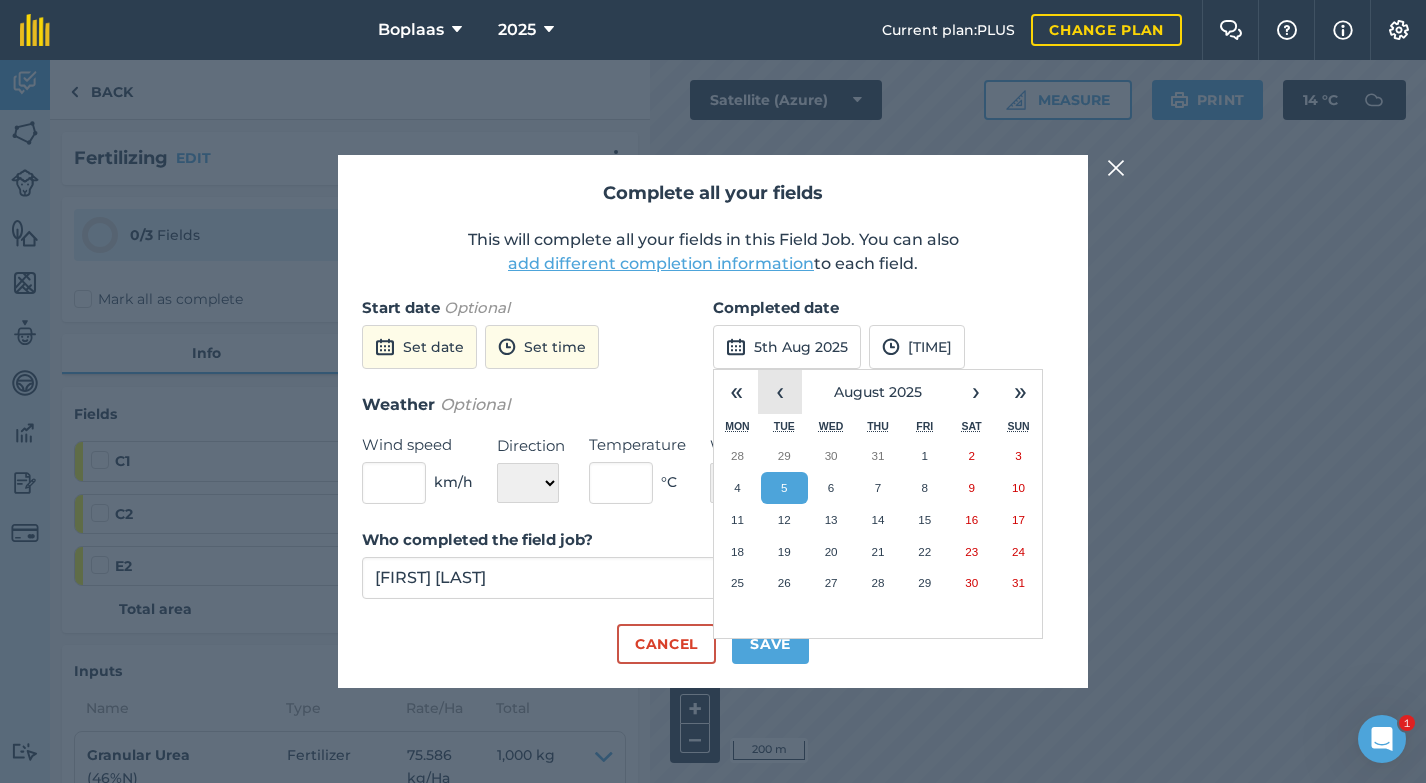 click on "‹" at bounding box center [780, 392] 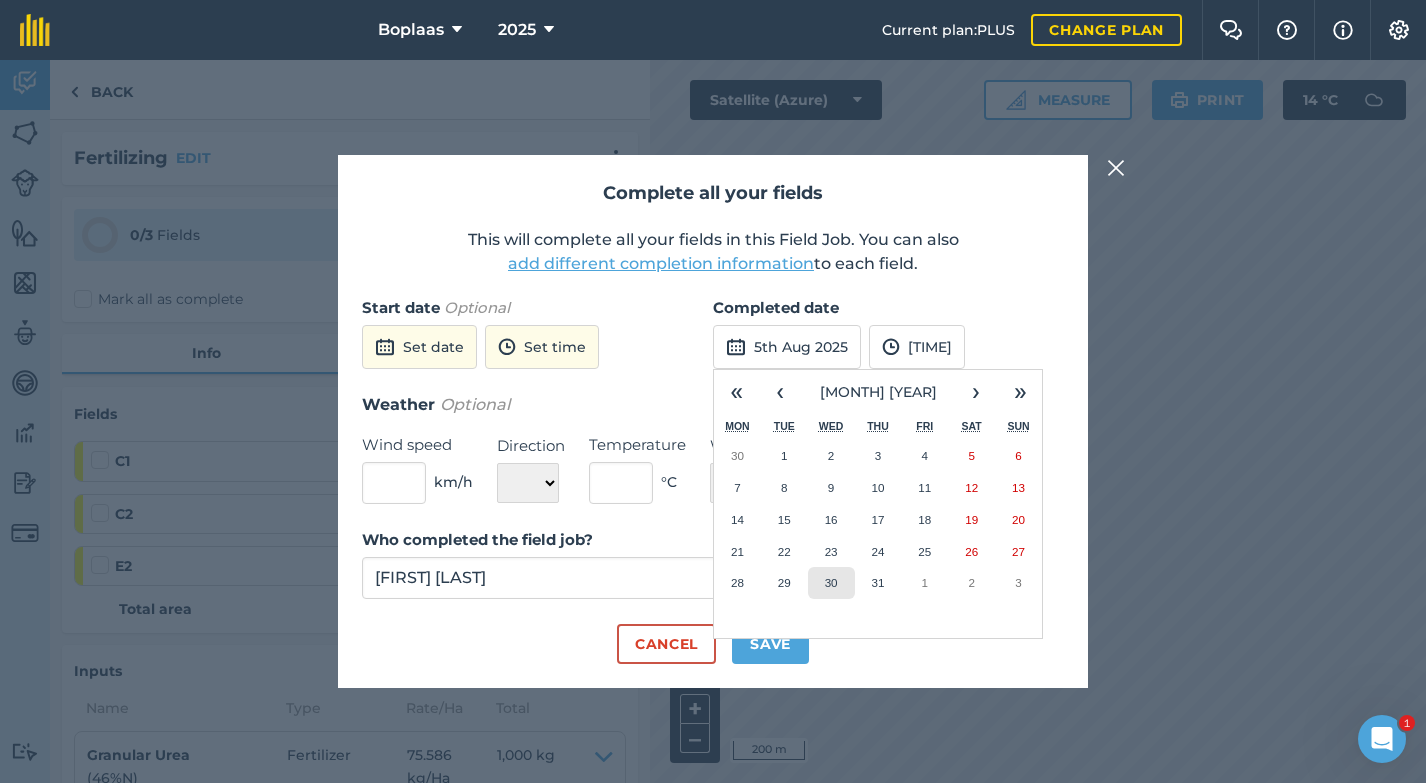 click on "30" at bounding box center [831, 582] 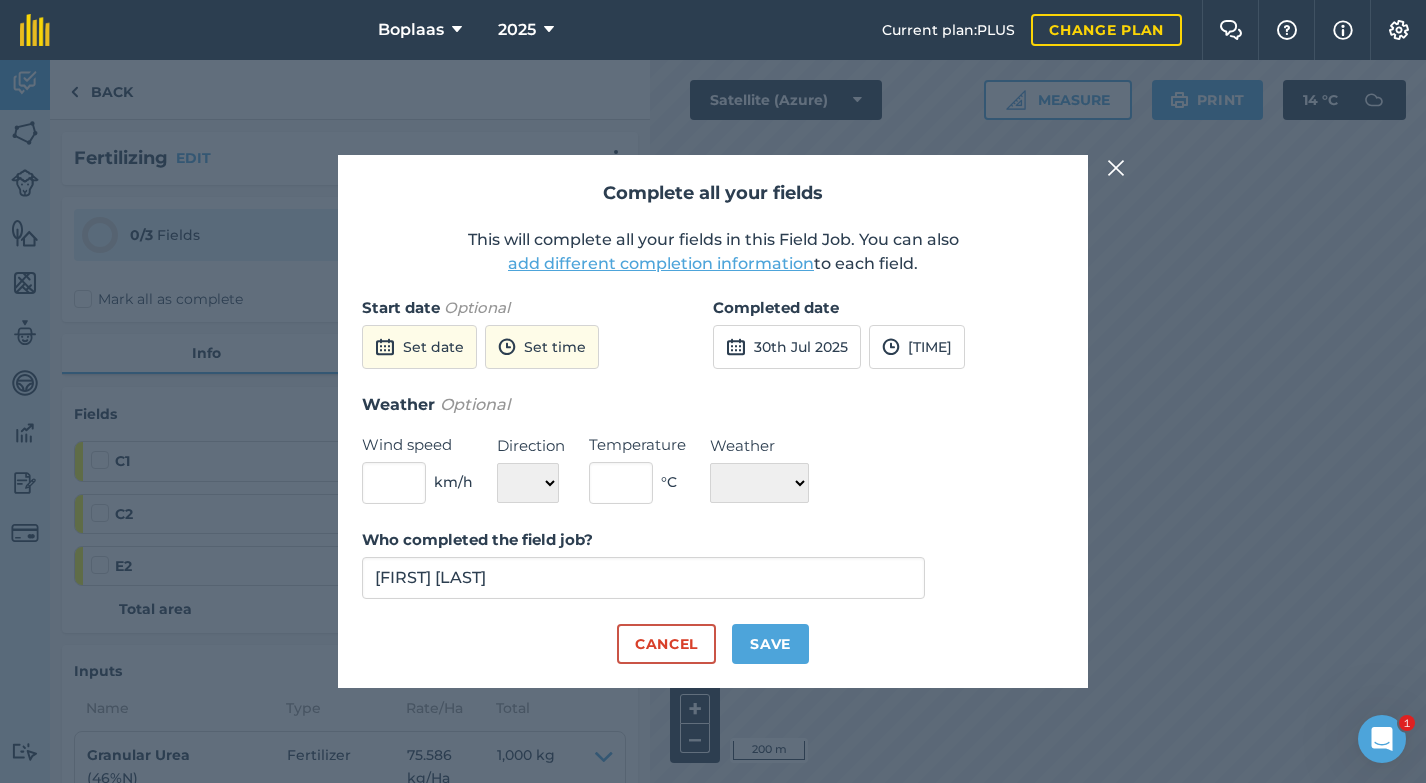 click on "Save" at bounding box center (770, 644) 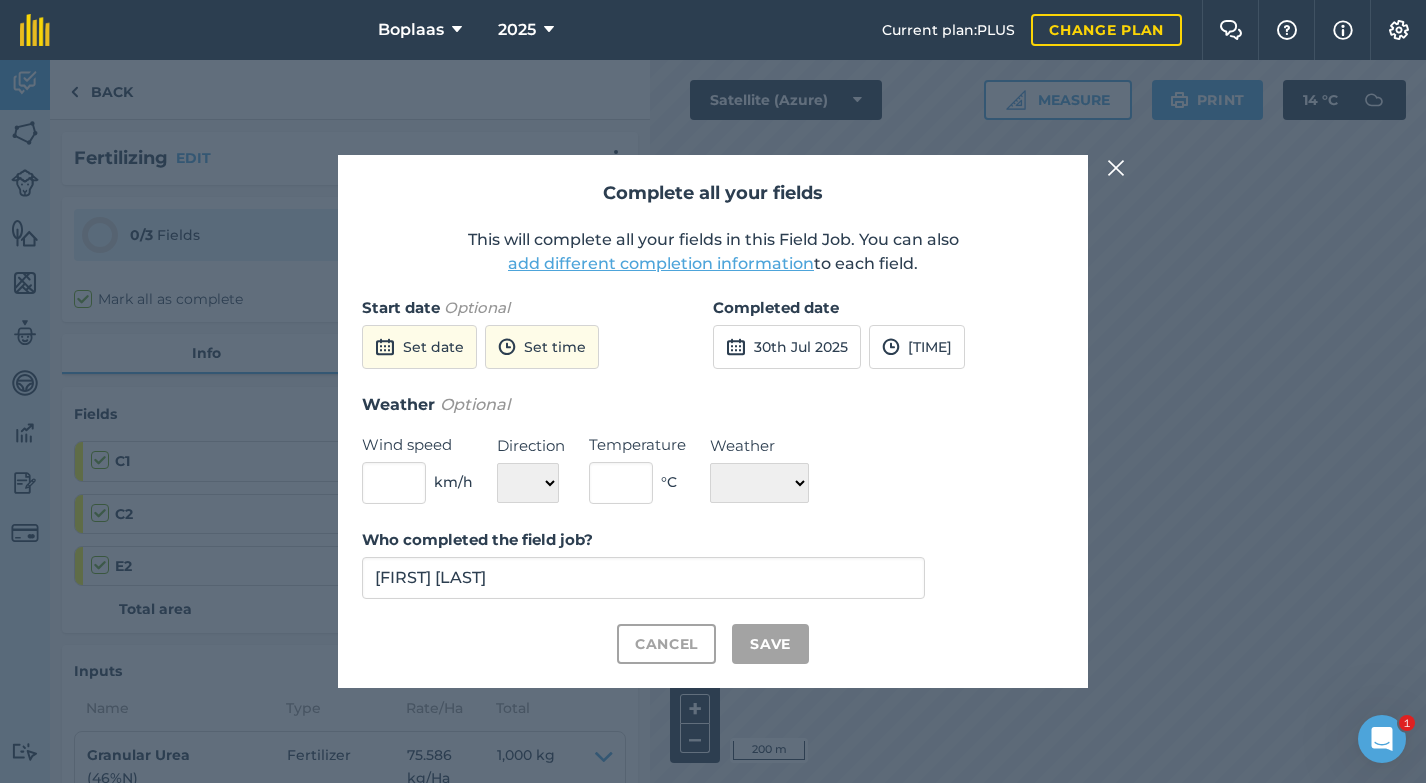 checkbox on "true" 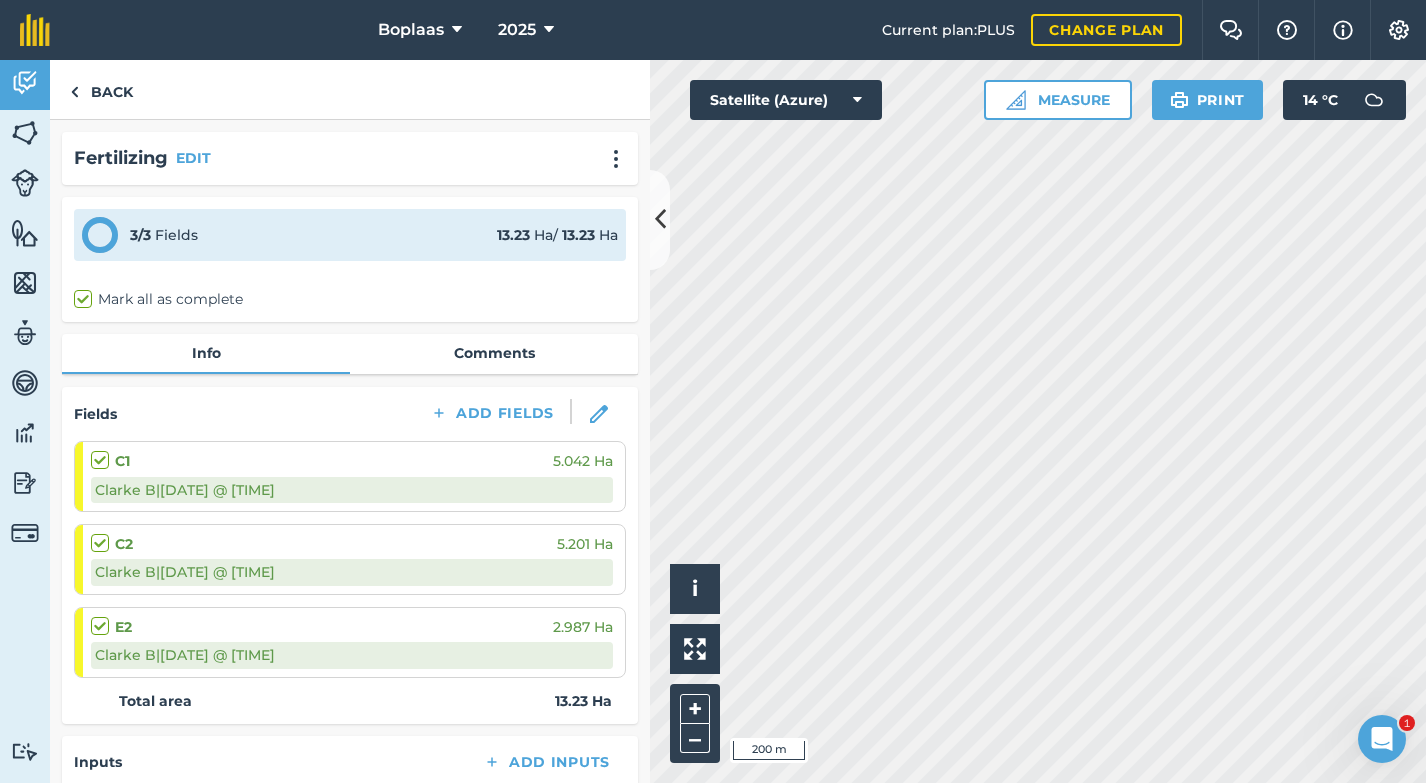 click at bounding box center [25, 83] 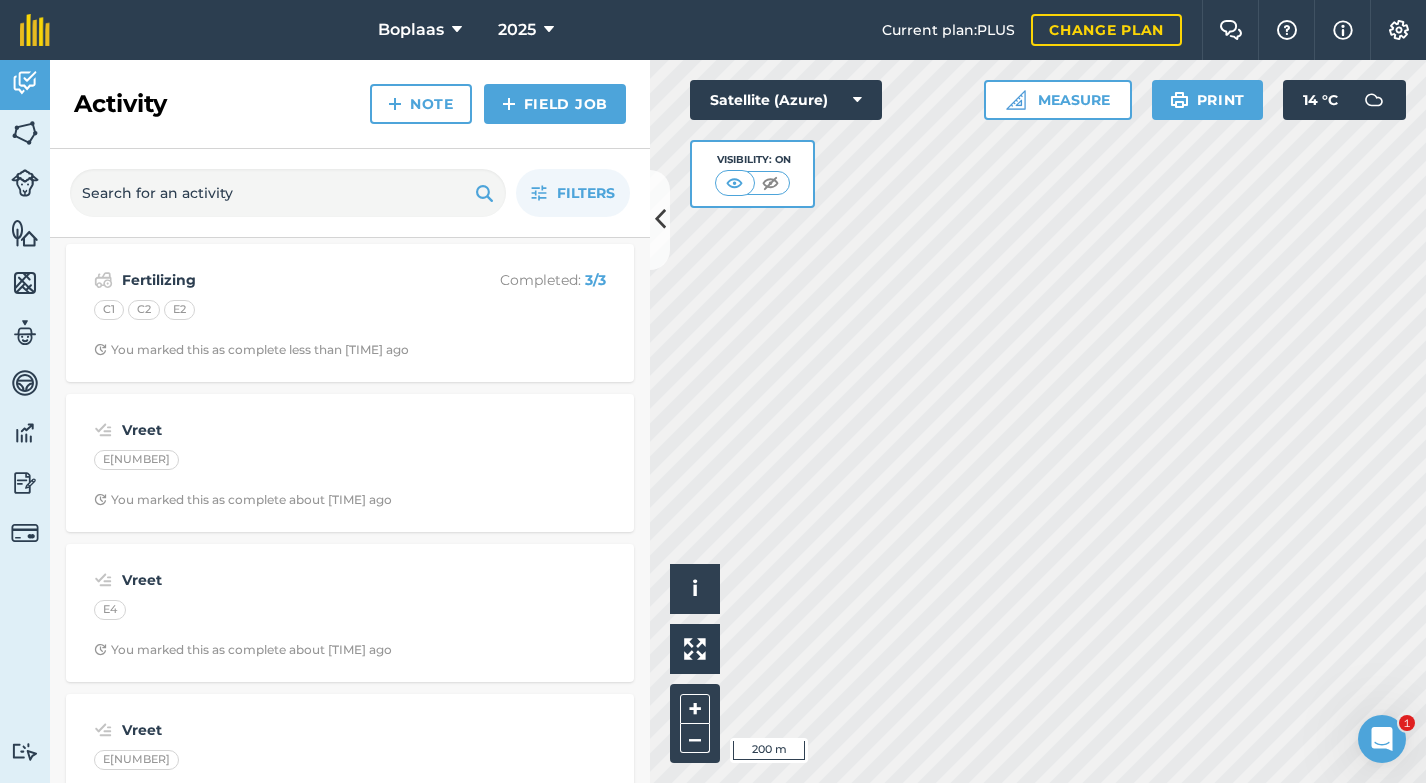 scroll, scrollTop: 0, scrollLeft: 0, axis: both 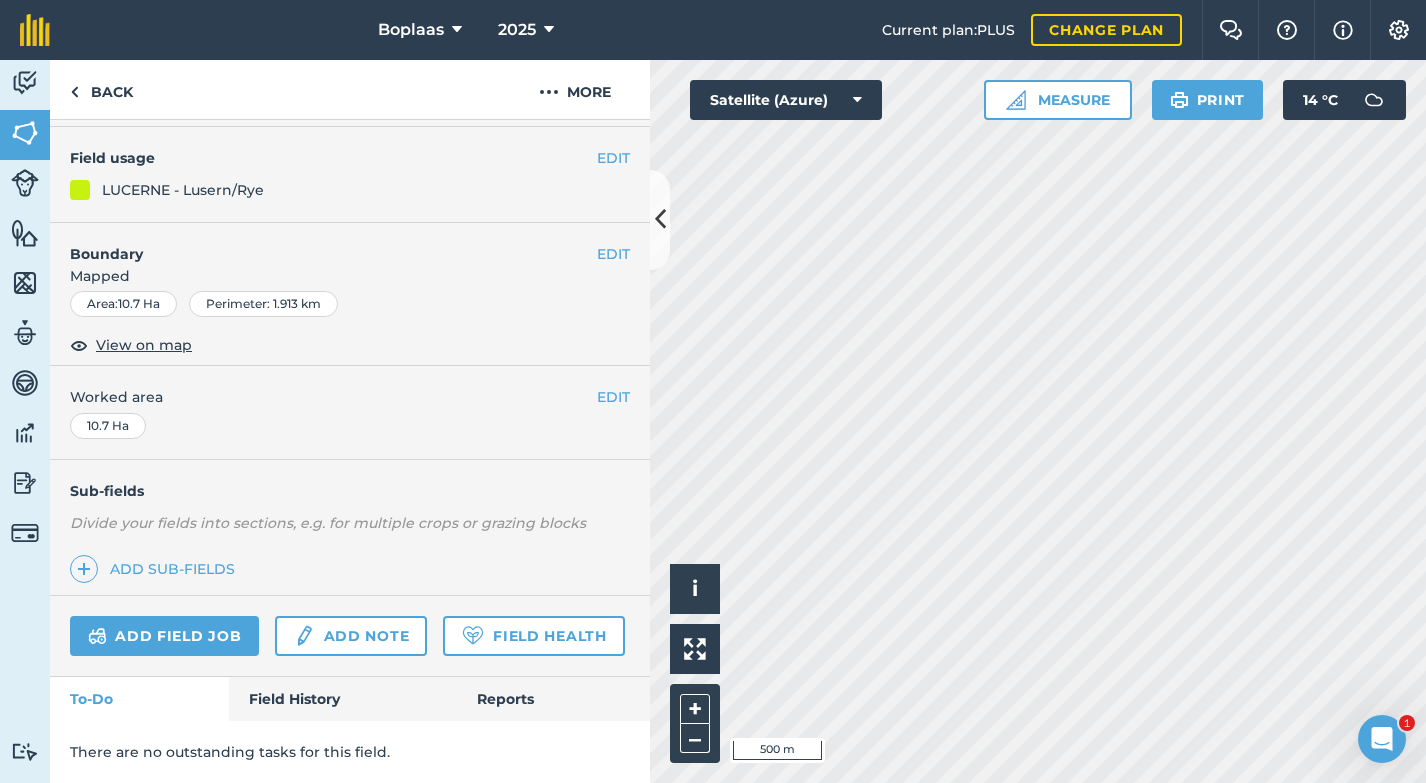 click on "Field History" at bounding box center (342, 699) 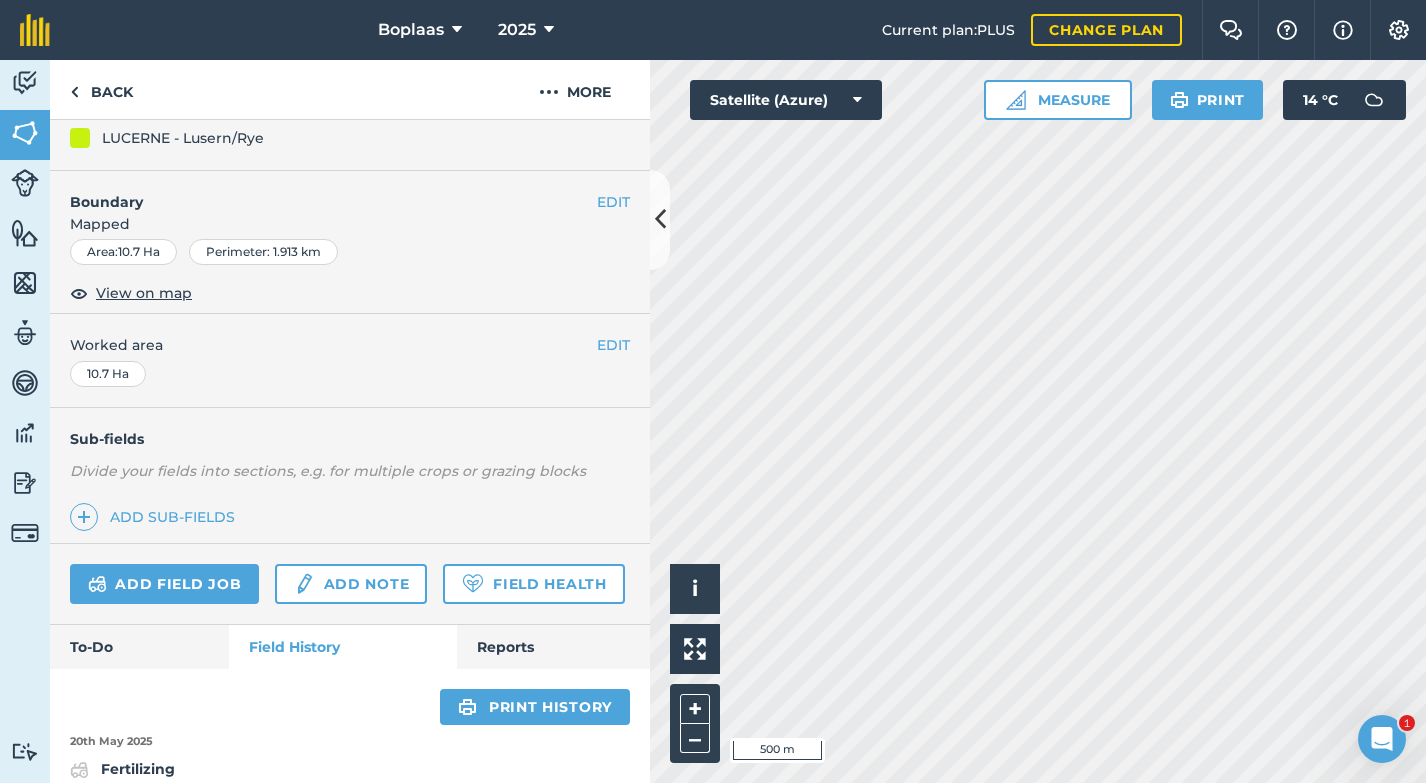 scroll, scrollTop: 618, scrollLeft: 0, axis: vertical 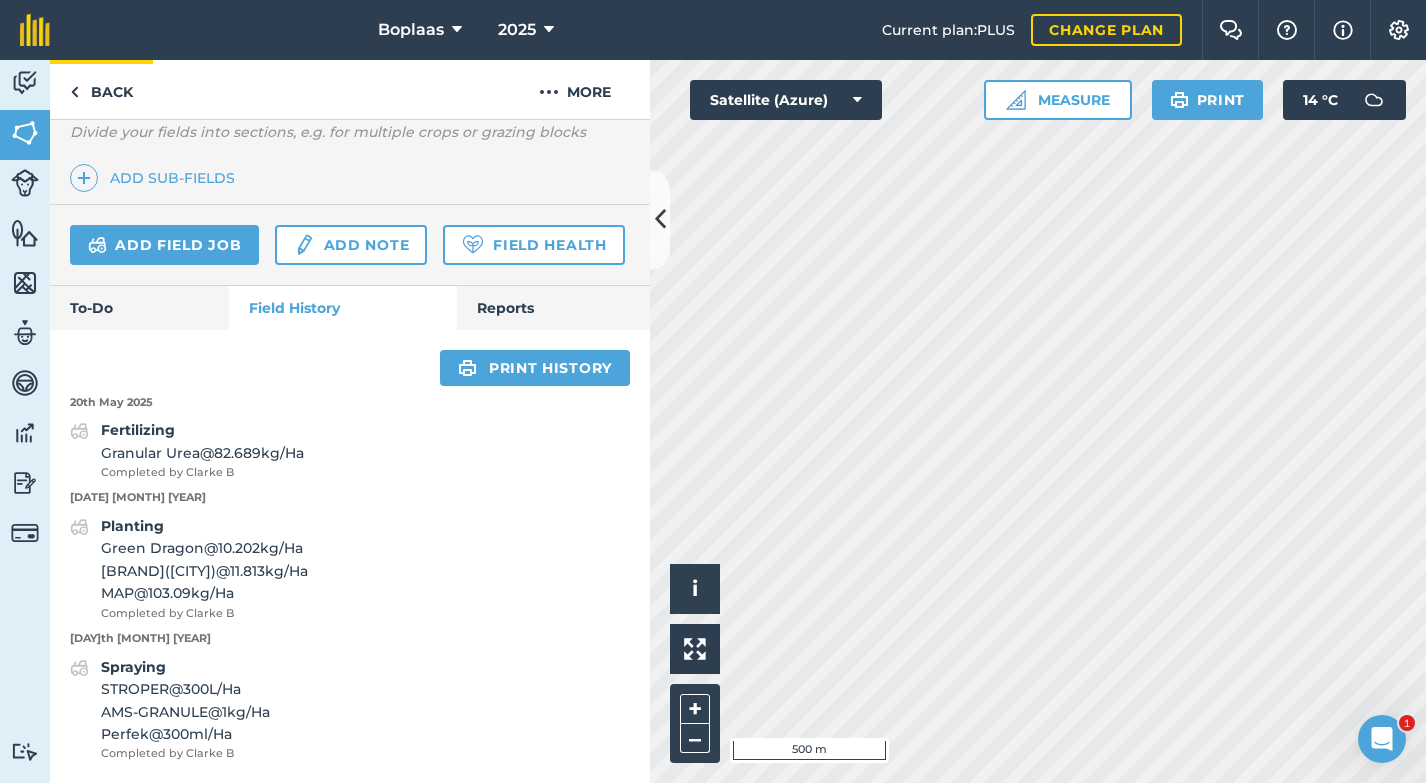 click at bounding box center [74, 92] 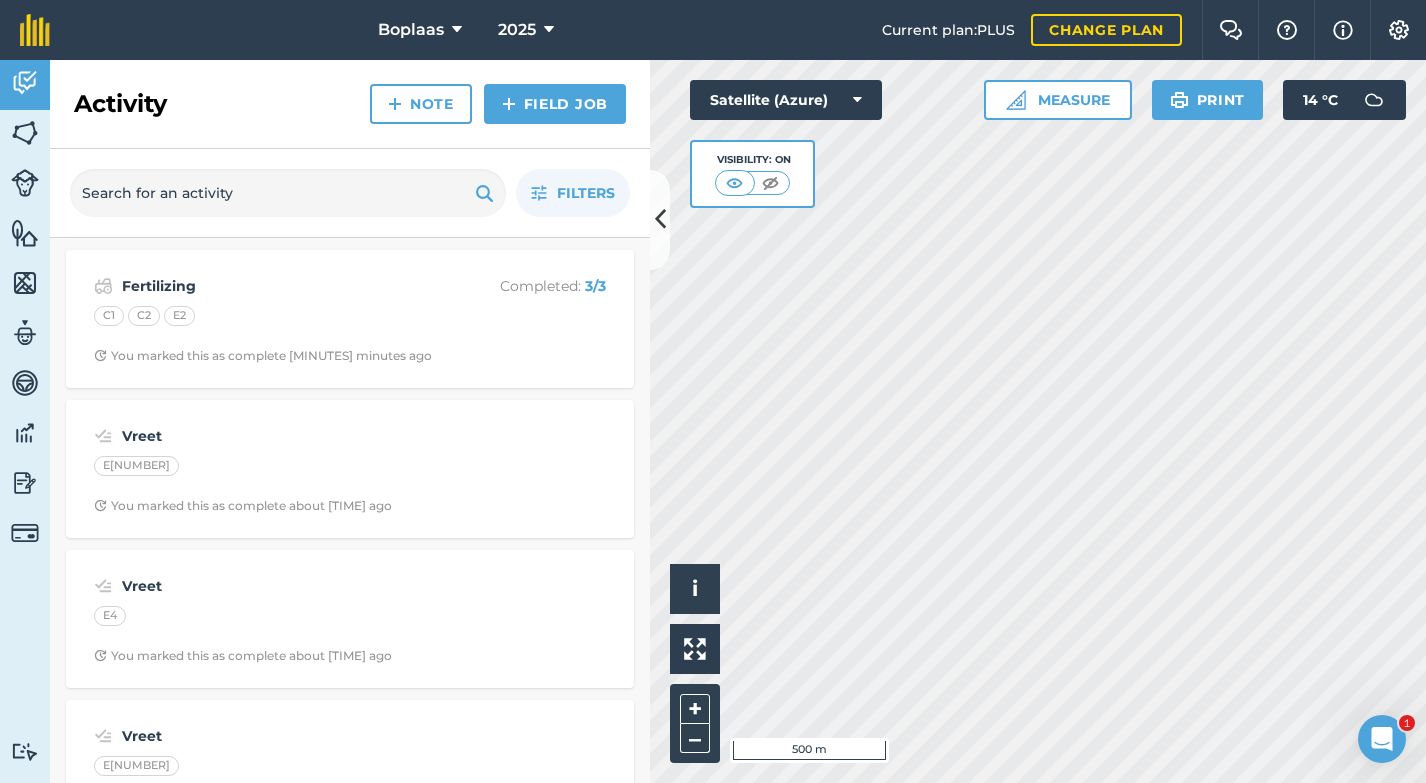 click on "Change plan" at bounding box center (1106, 30) 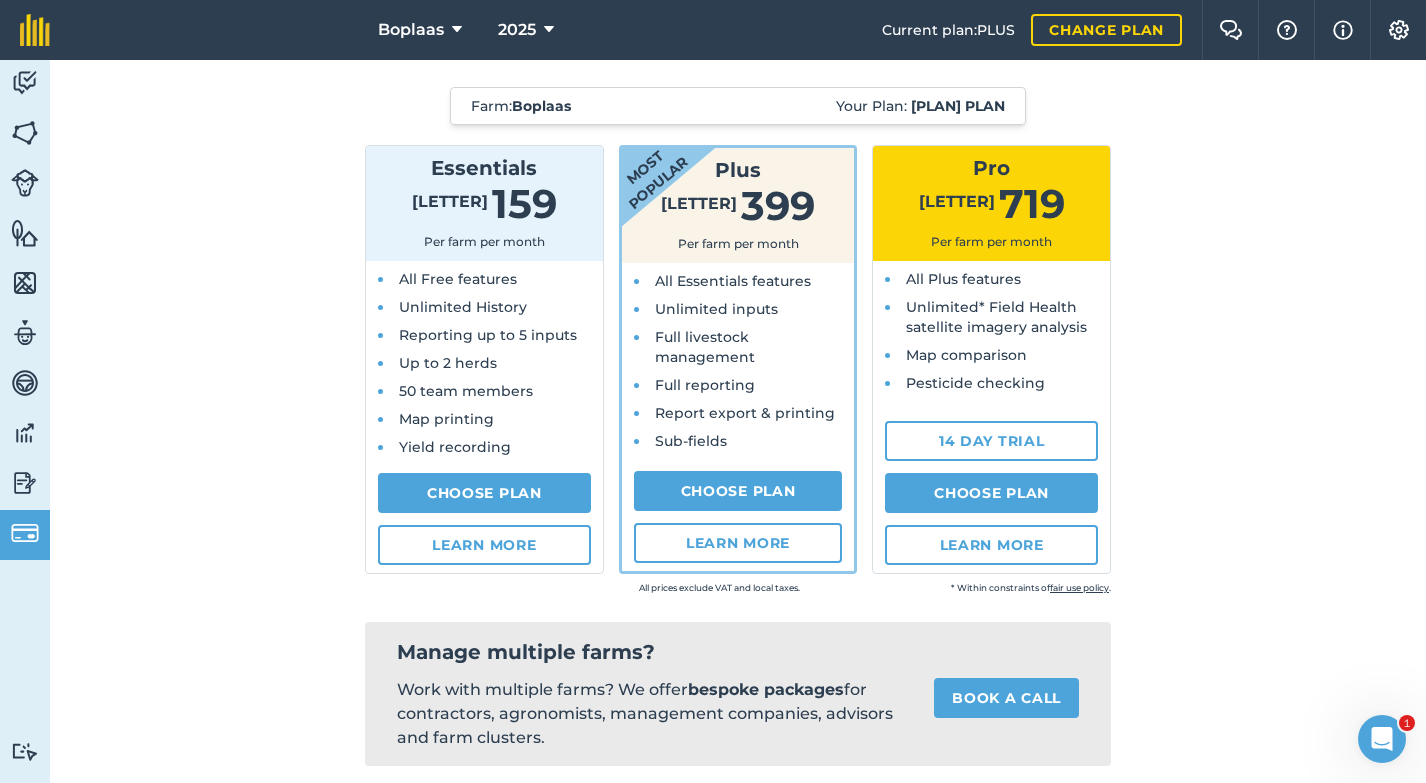 scroll, scrollTop: 0, scrollLeft: 0, axis: both 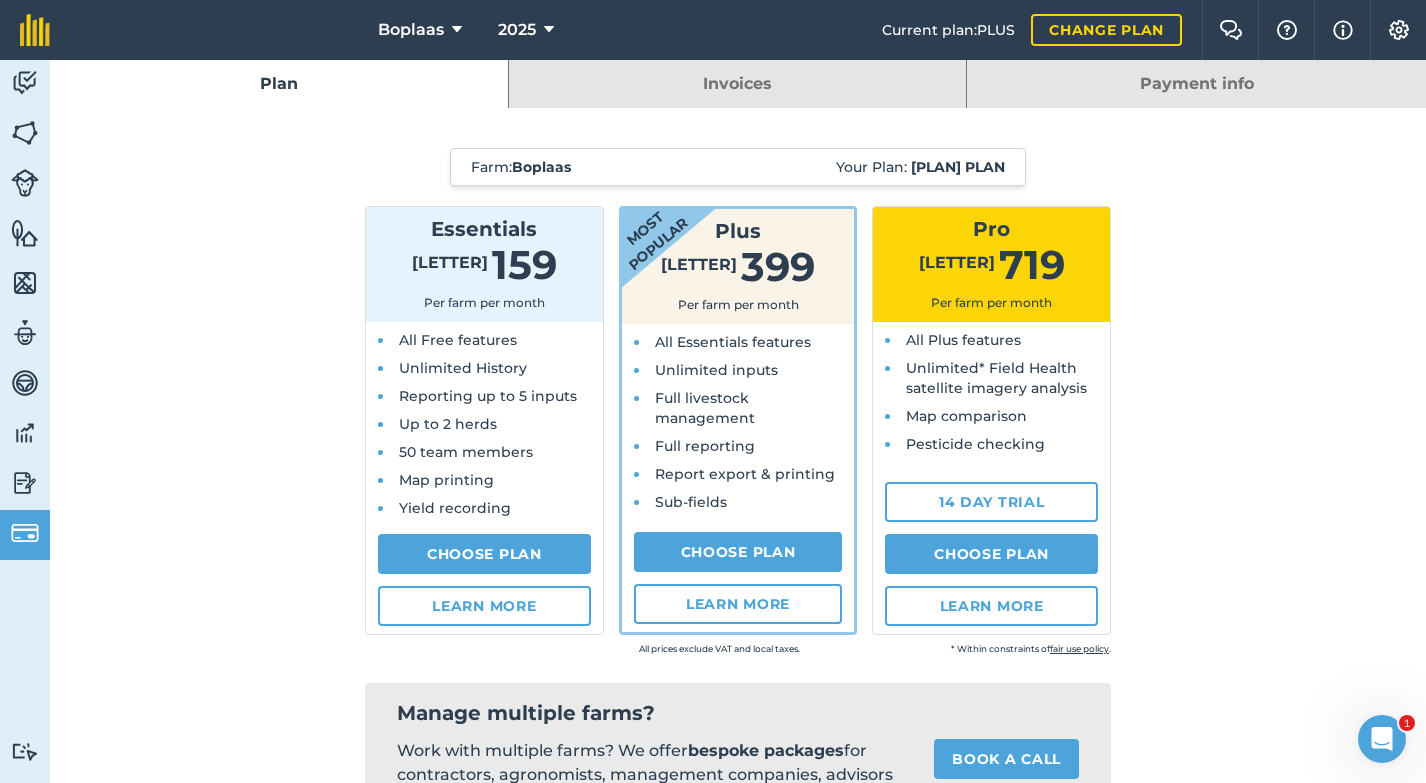 click on "Reporting" at bounding box center (25, 485) 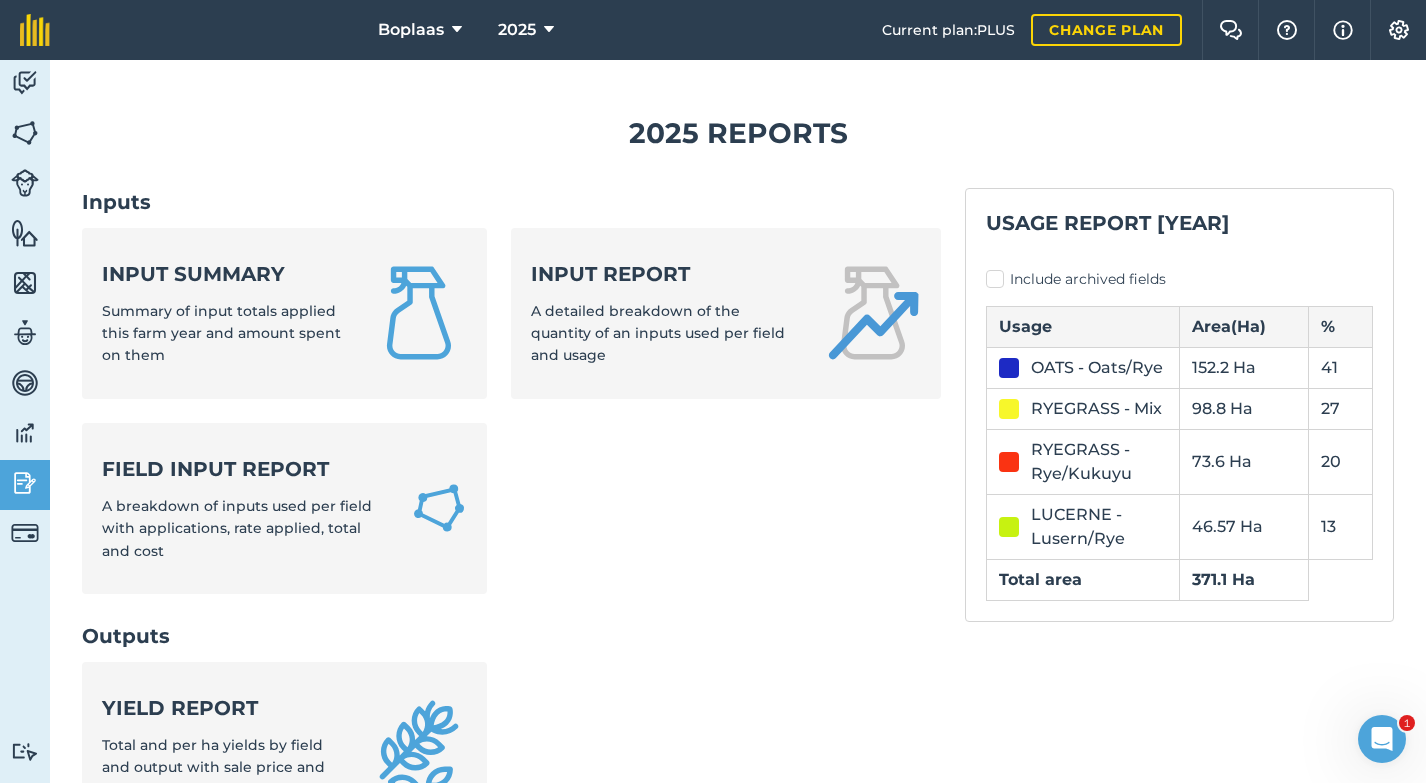 click at bounding box center (25, 483) 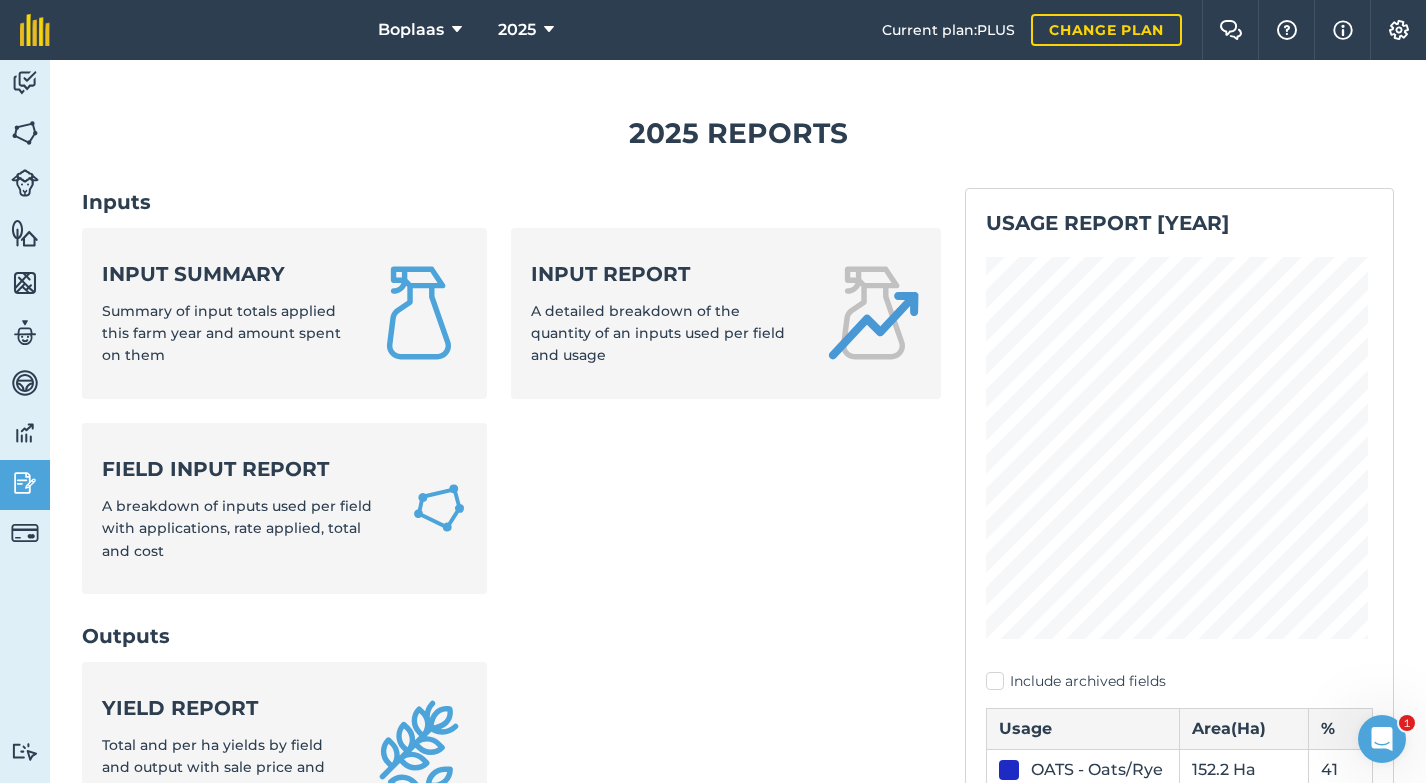 click on "A detailed breakdown of the quantity of an inputs used per field and usage" at bounding box center (658, 333) 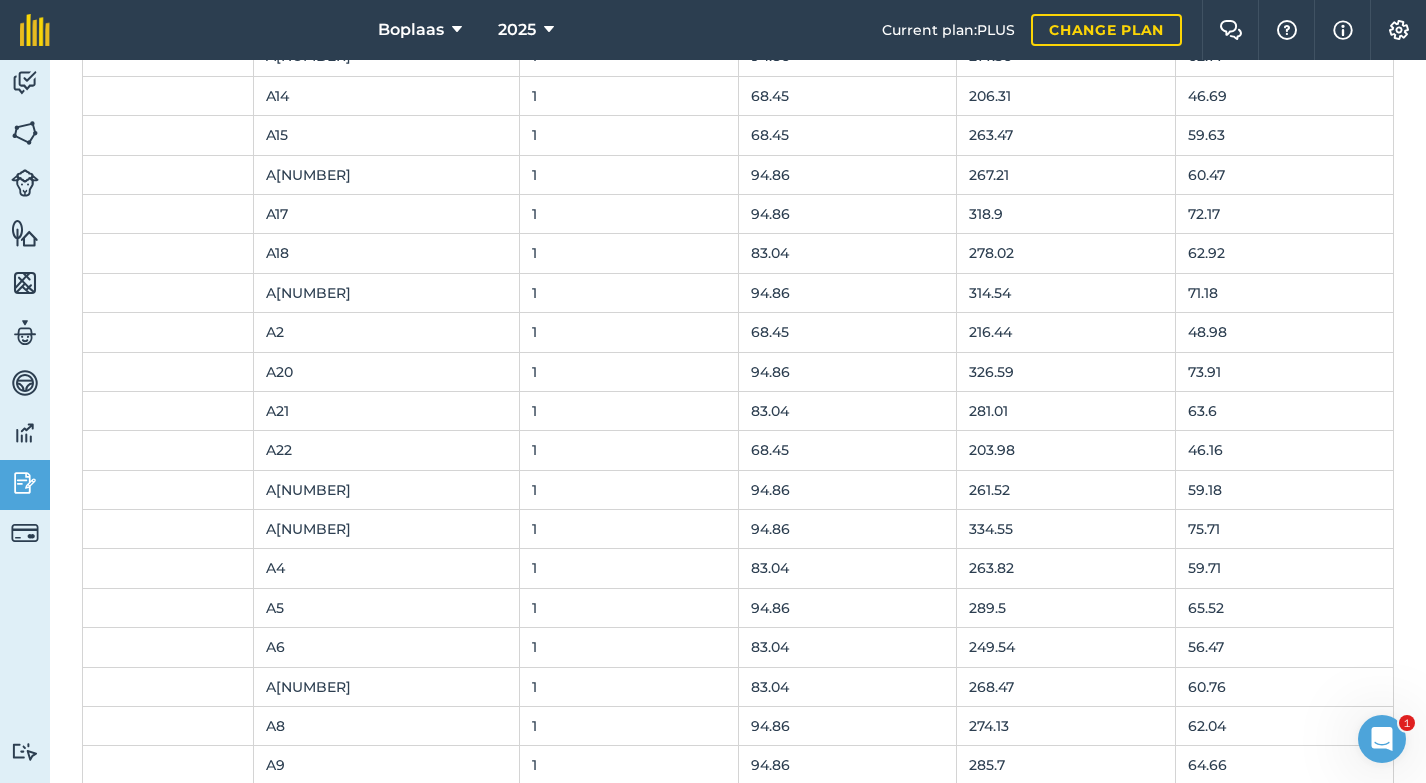 scroll, scrollTop: 0, scrollLeft: 0, axis: both 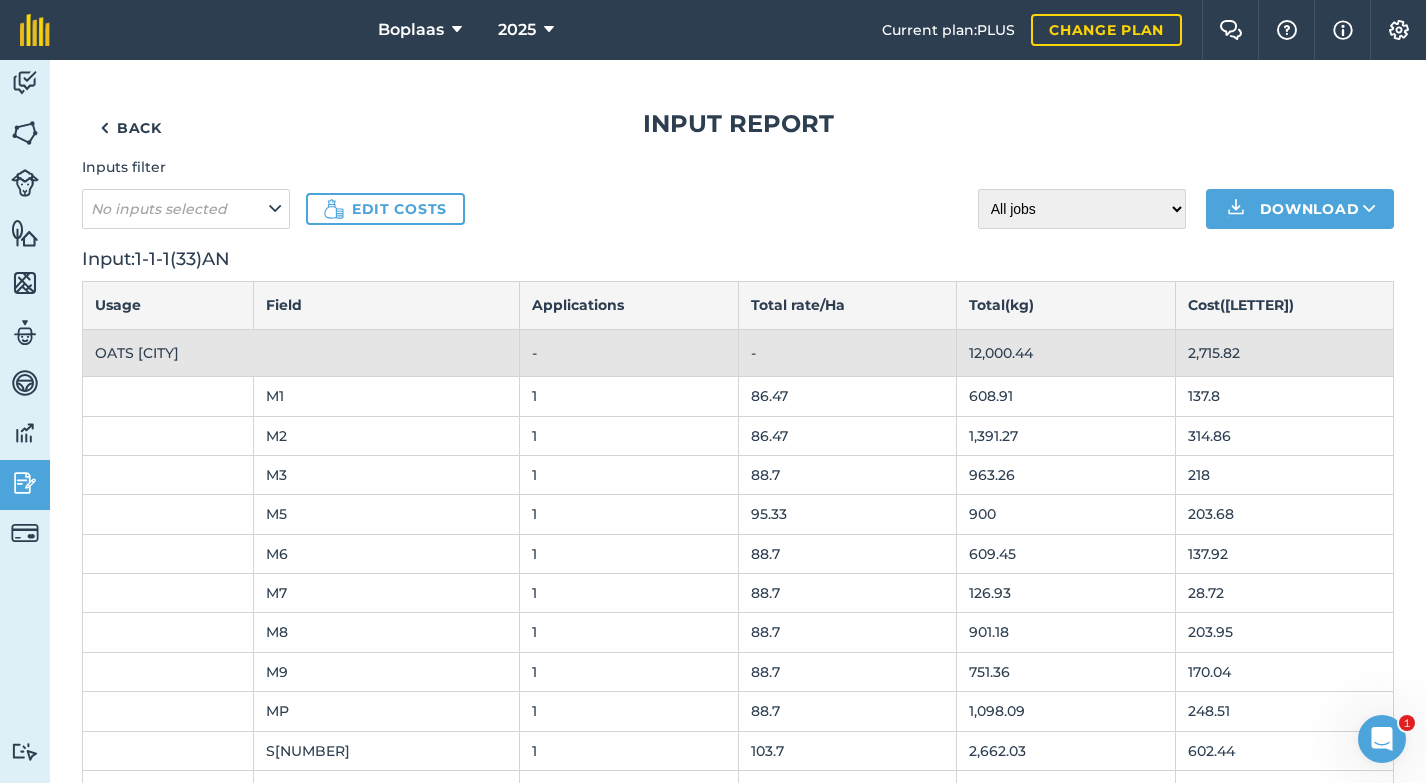 click at bounding box center [275, 209] 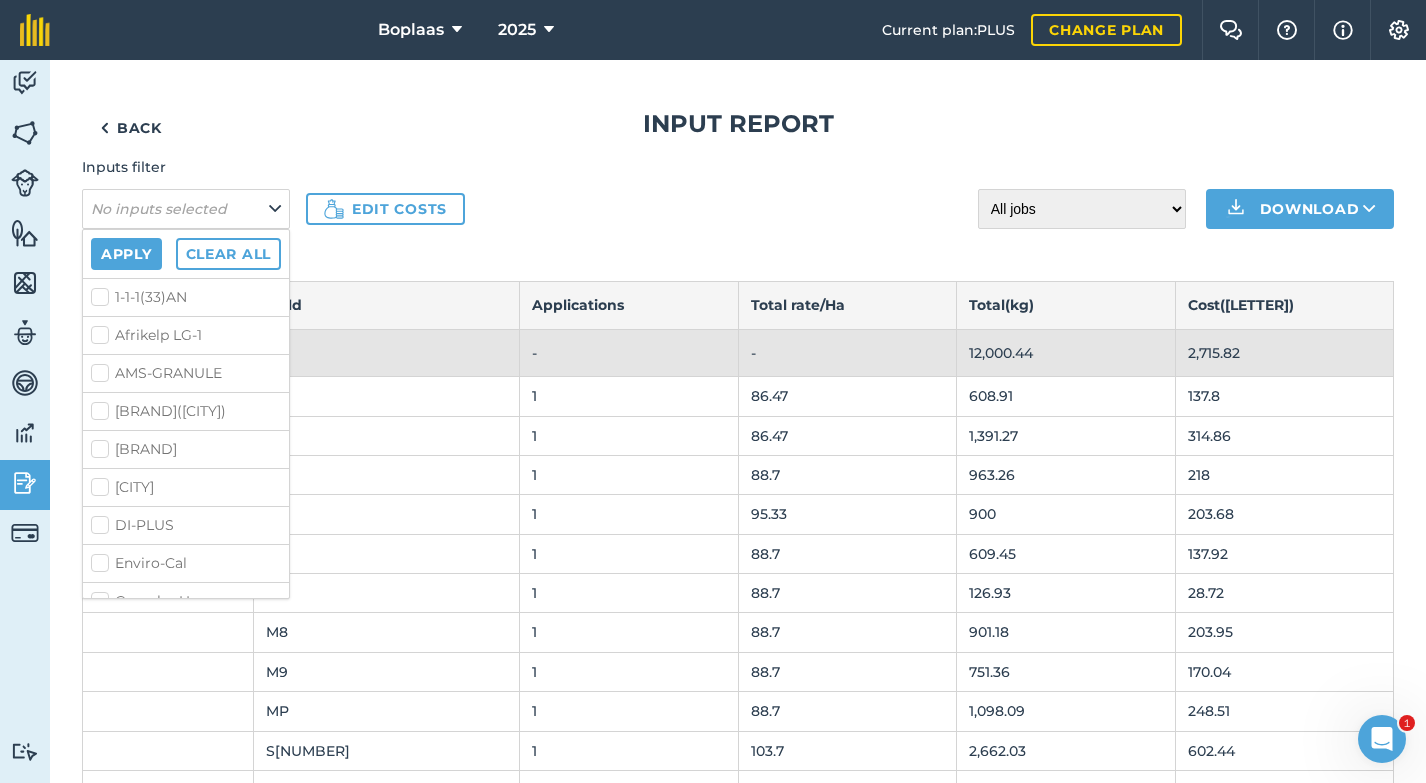 click at bounding box center [275, 209] 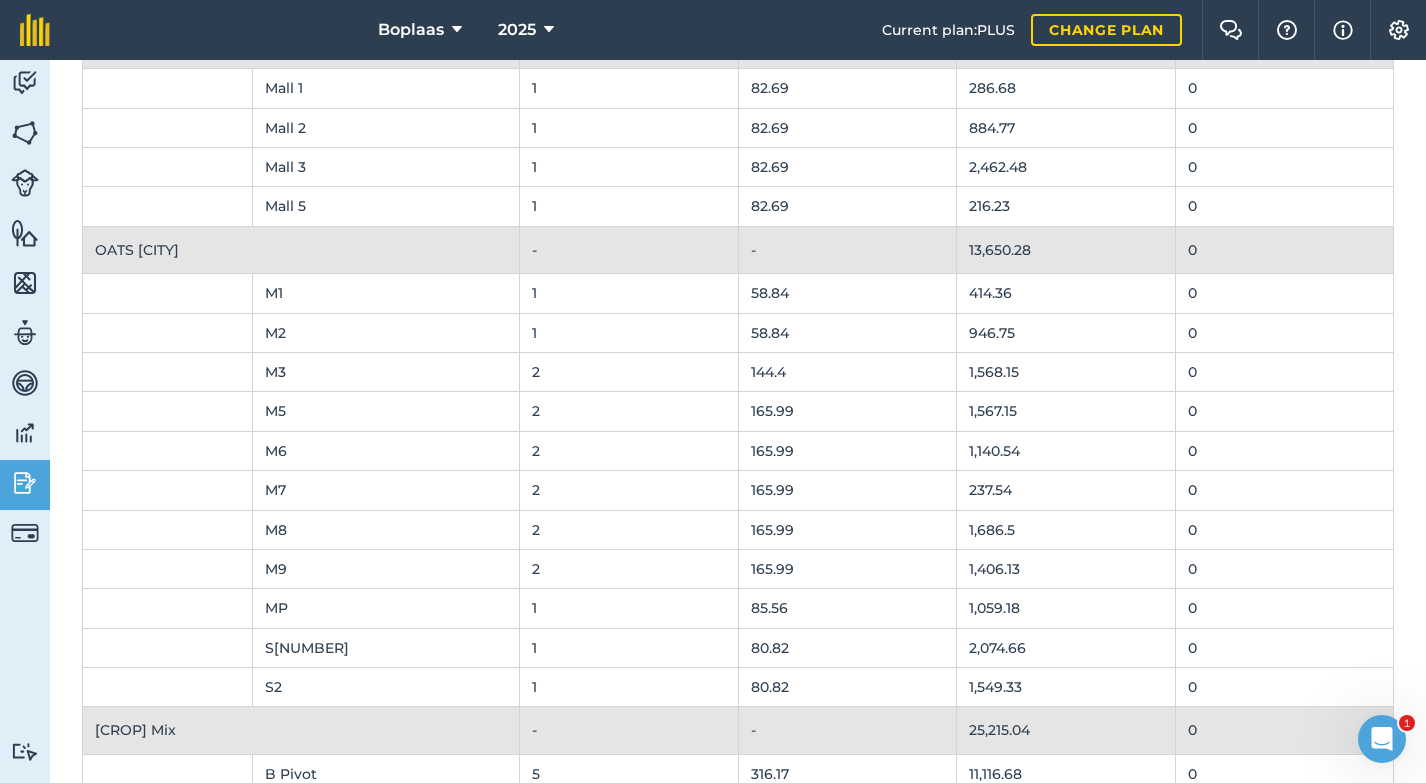 scroll, scrollTop: 8983, scrollLeft: 0, axis: vertical 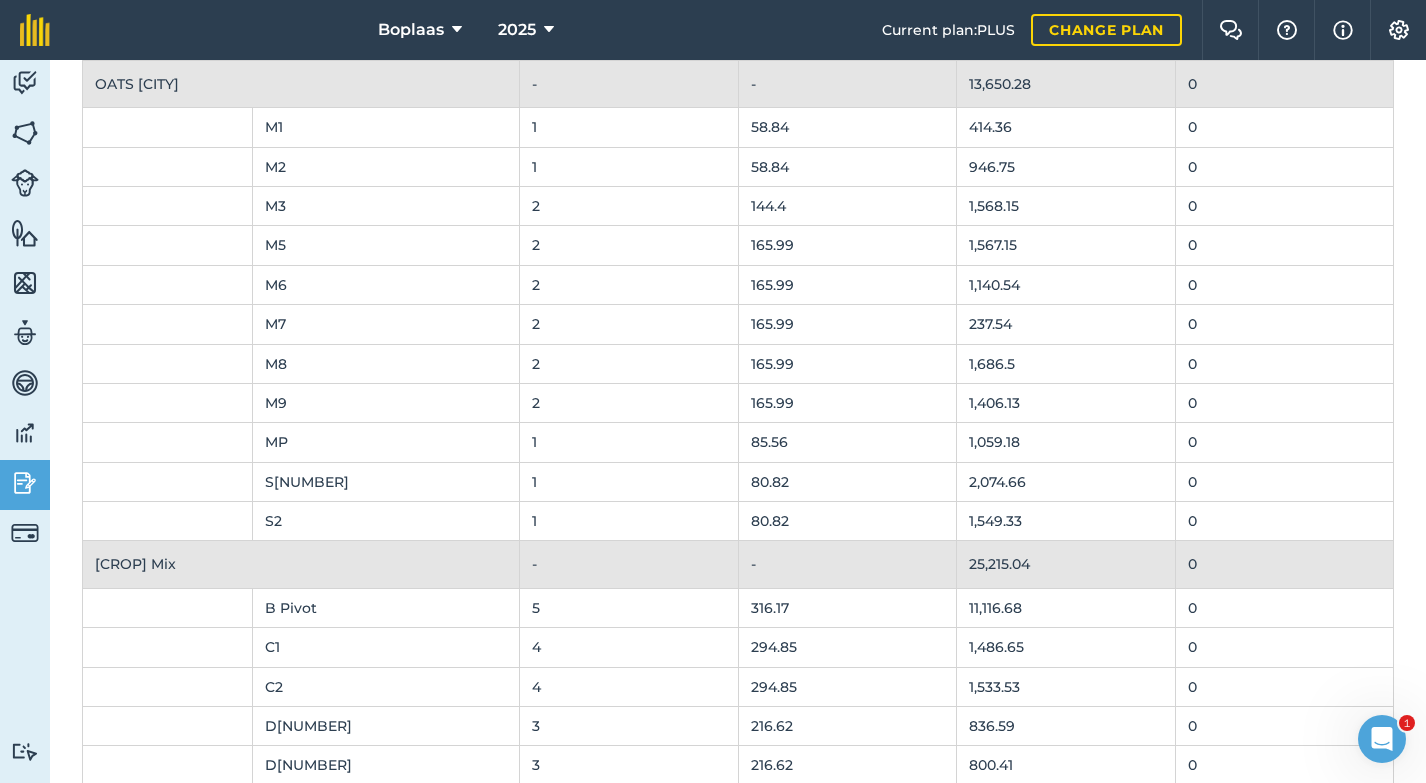 click at bounding box center (25, 83) 